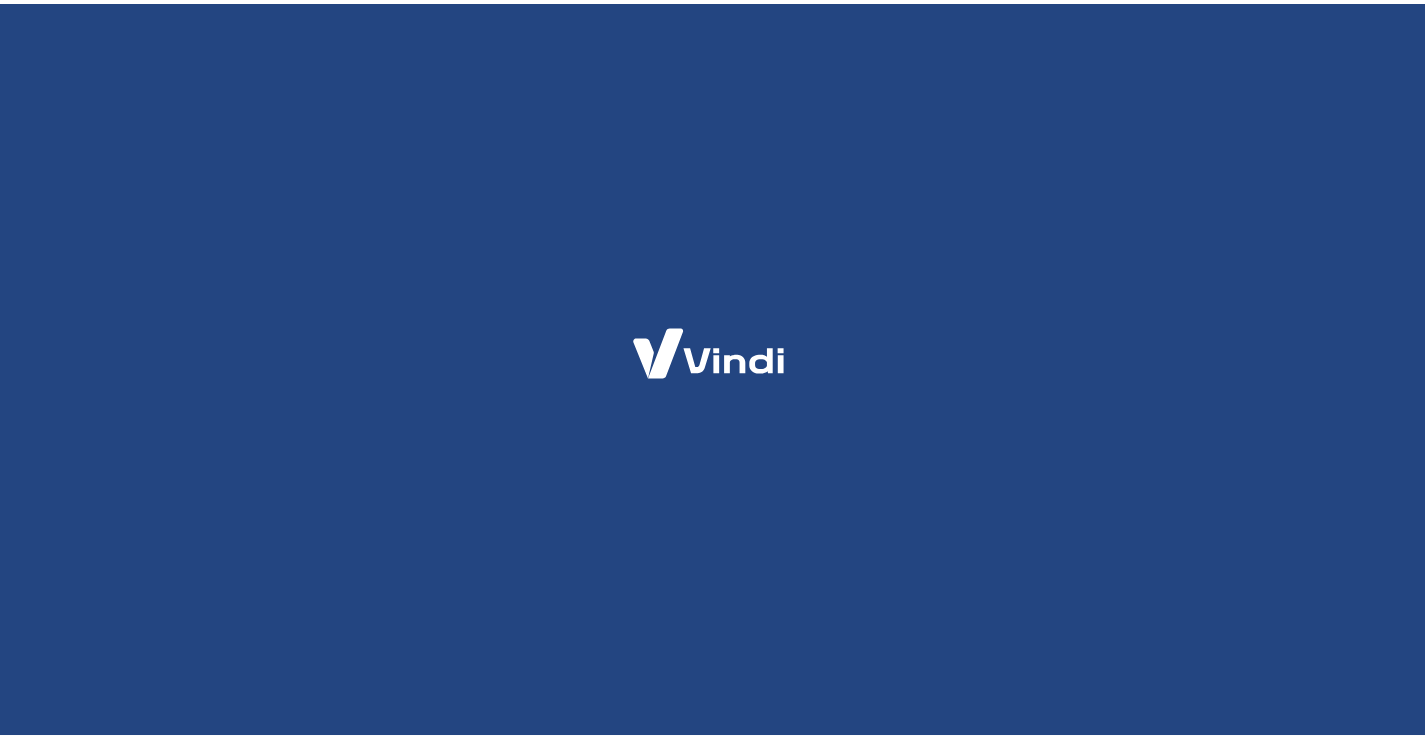 scroll, scrollTop: 0, scrollLeft: 0, axis: both 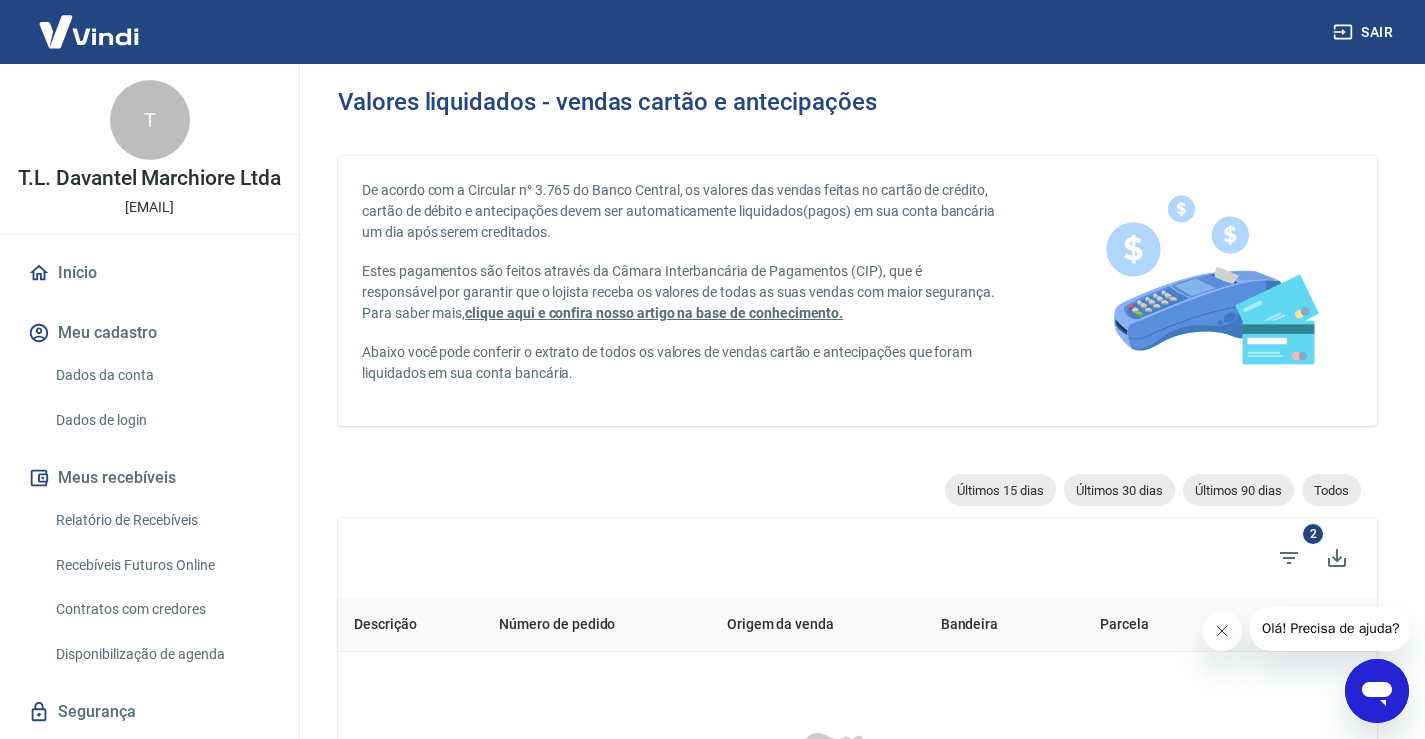 click on "Relatório de Recebíveis" at bounding box center [161, 520] 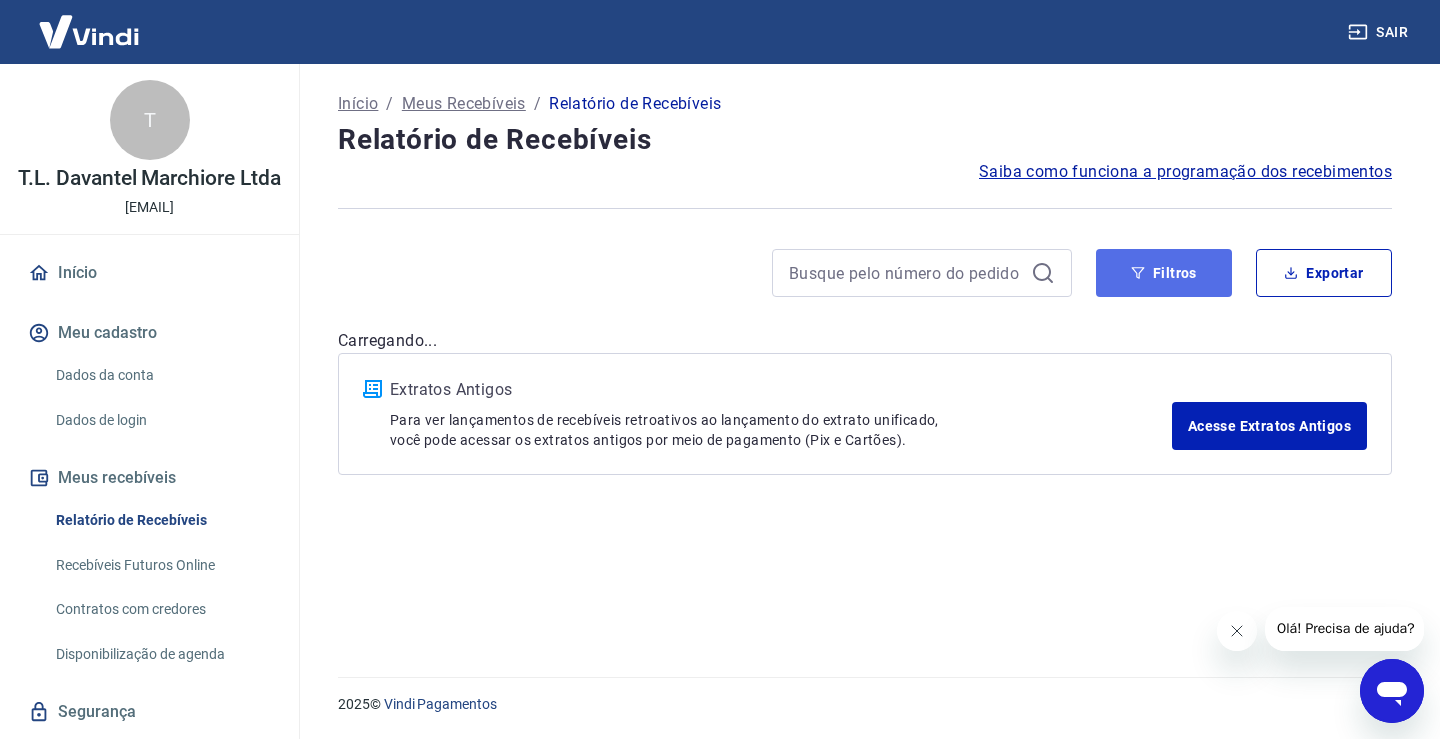 click on "Filtros" at bounding box center (1164, 273) 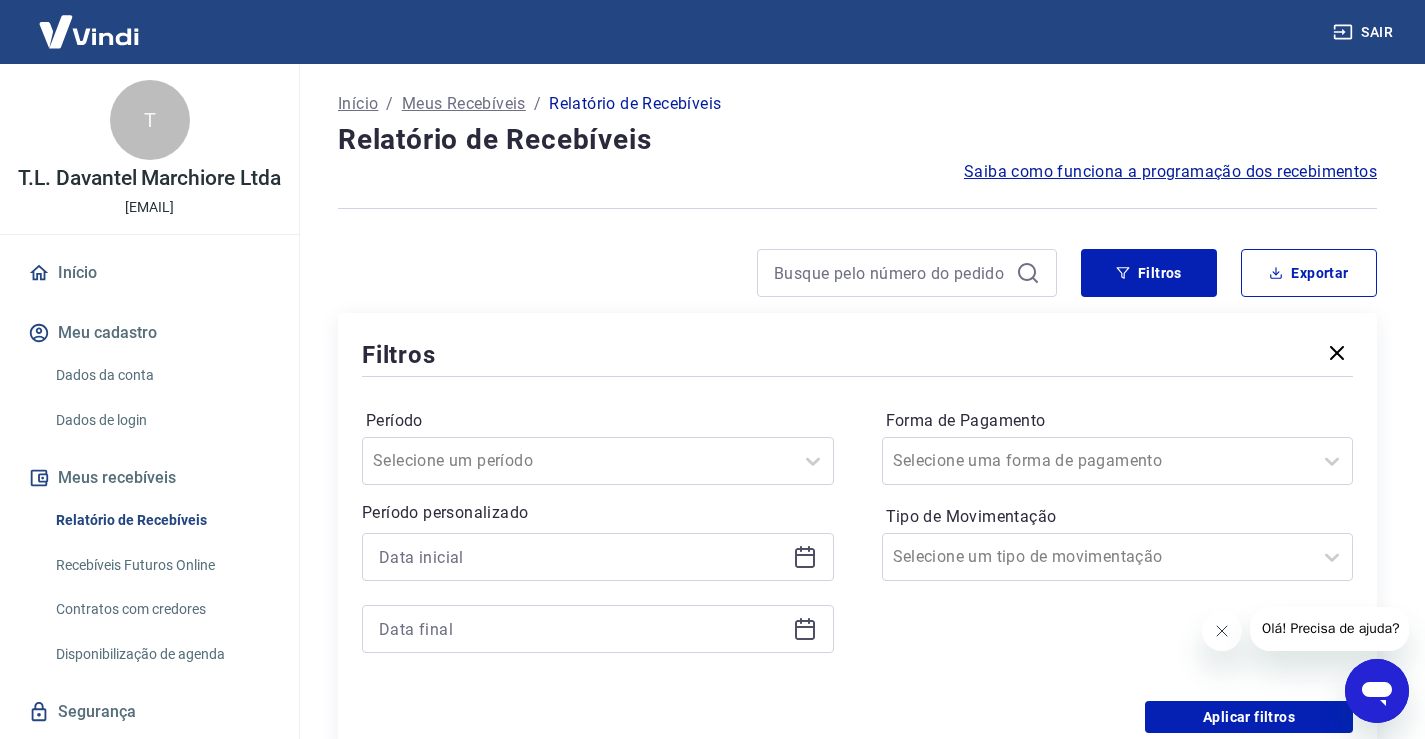 click 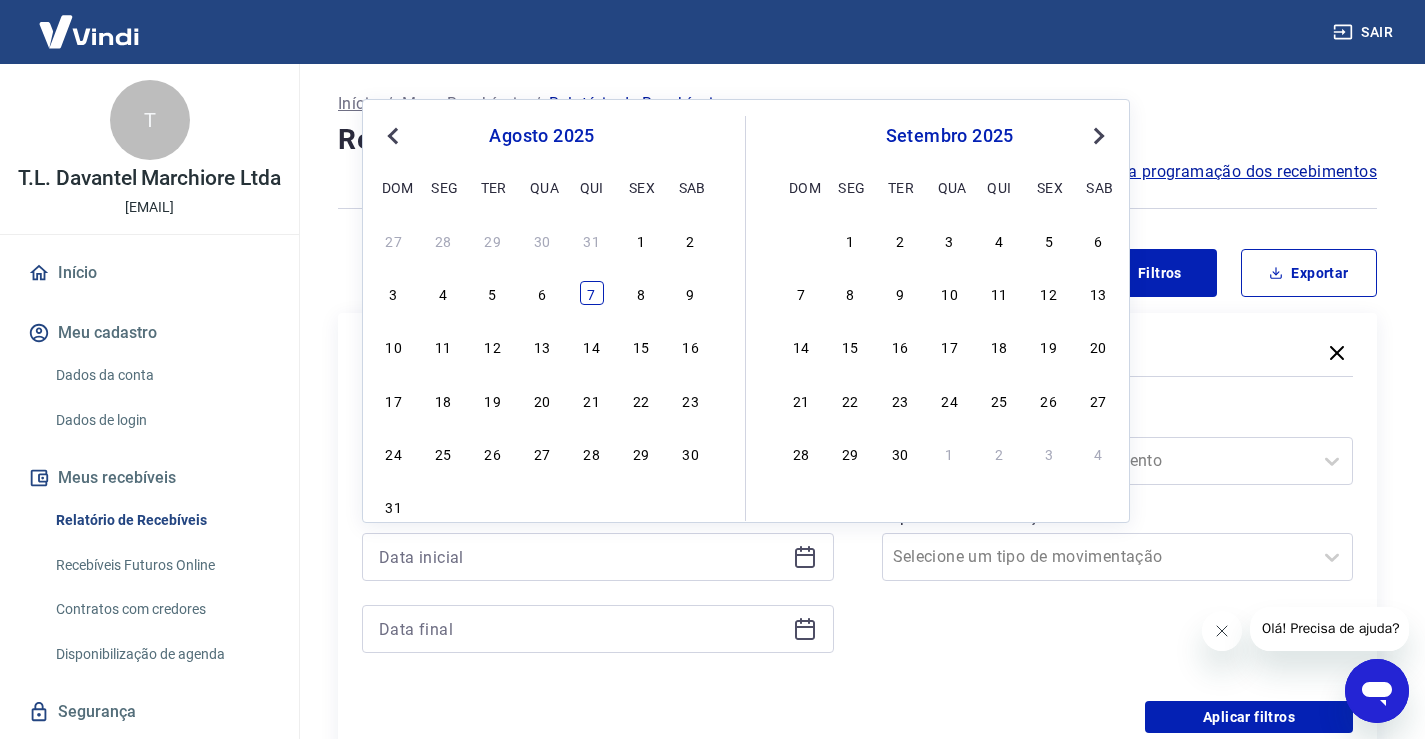 click on "7" at bounding box center (592, 293) 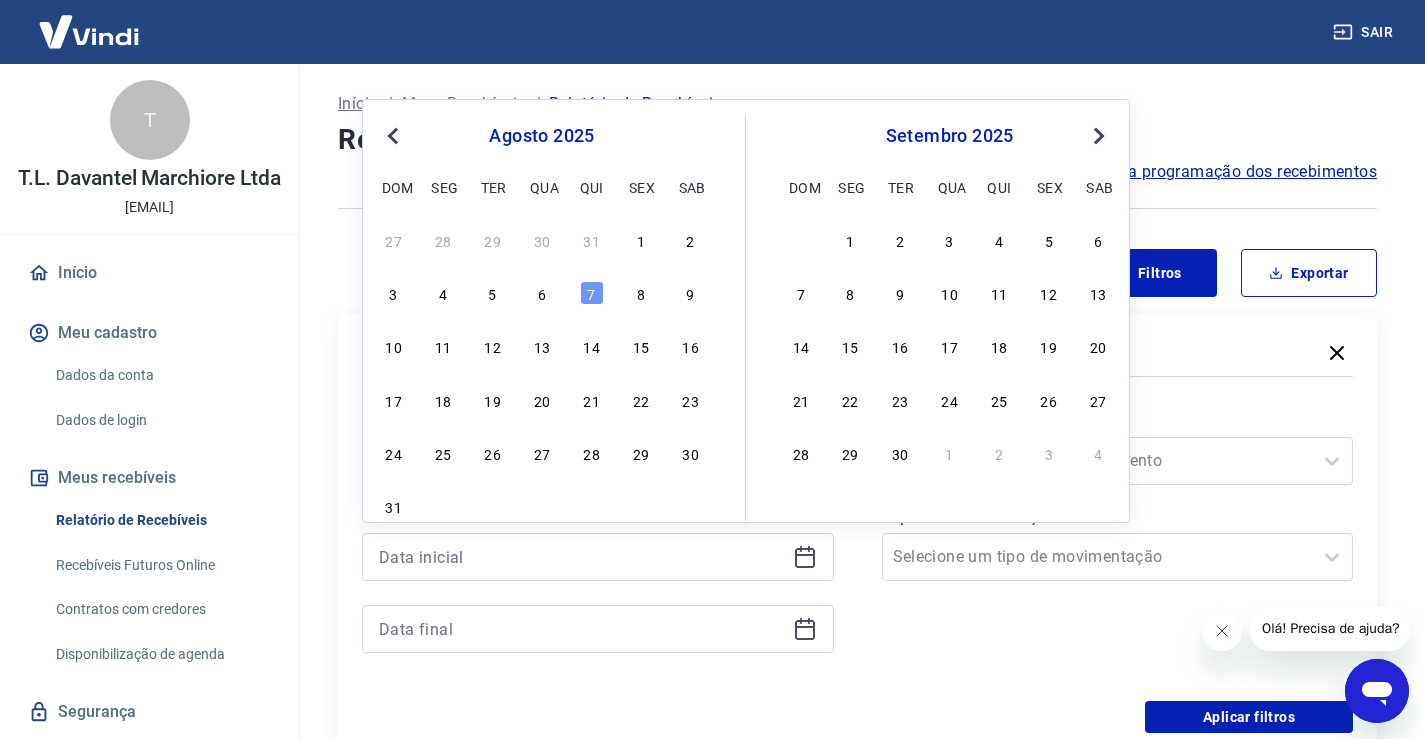 type on "07/08/2025" 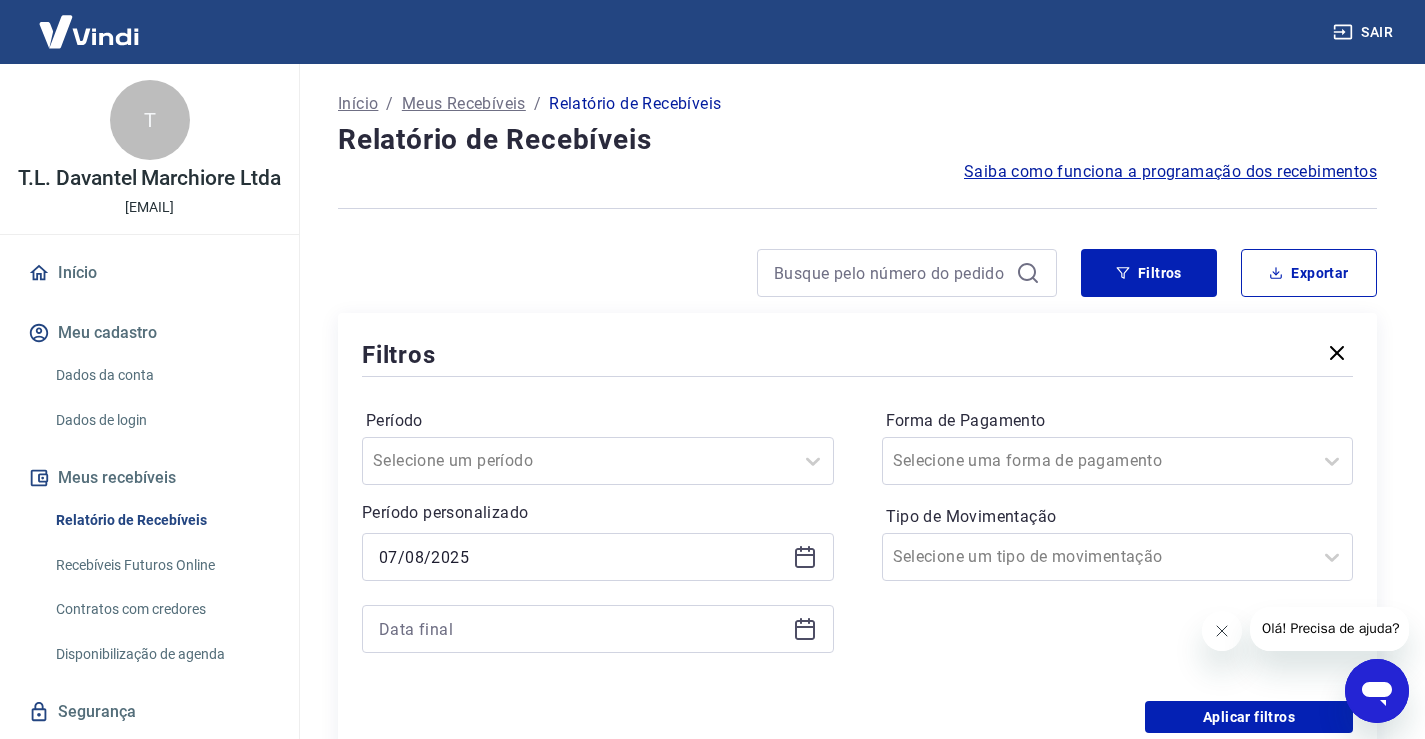 click 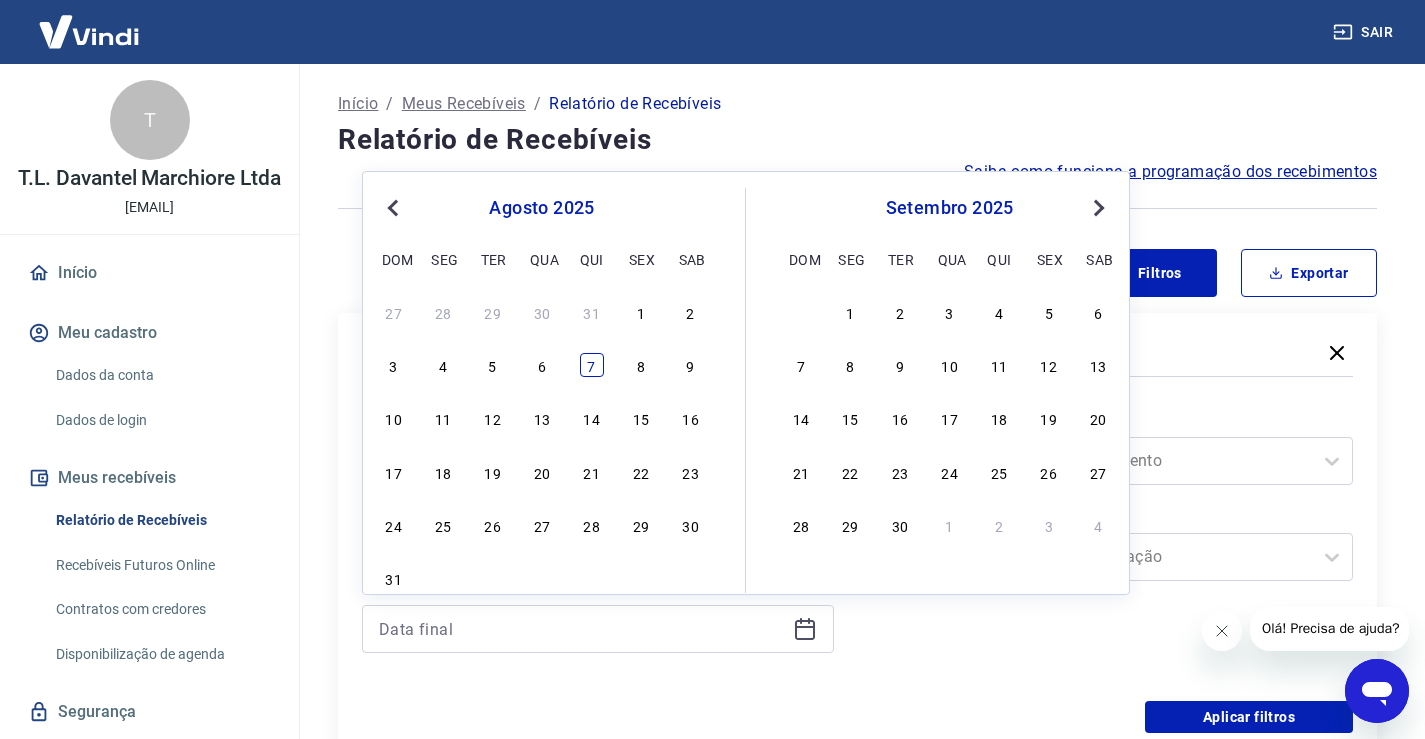 click on "7" at bounding box center [592, 365] 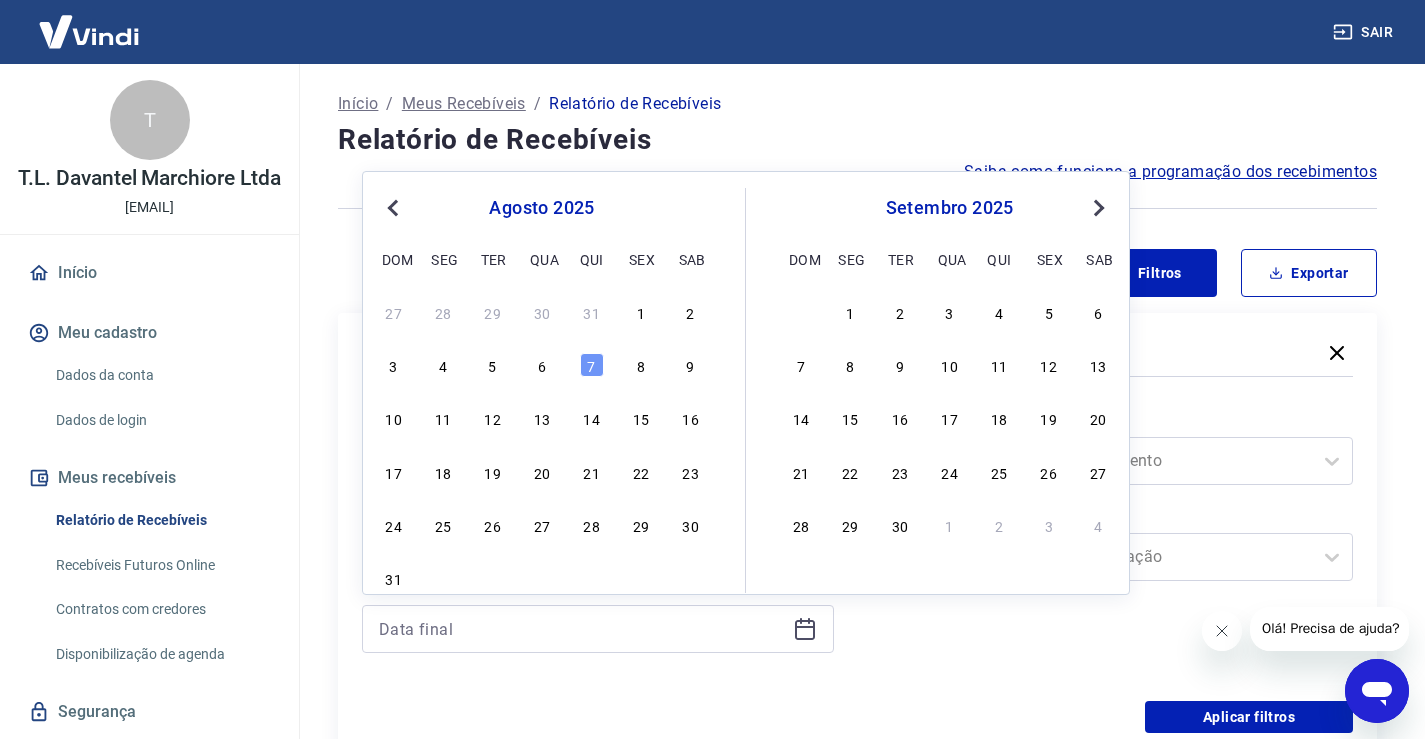 type on "07/08/2025" 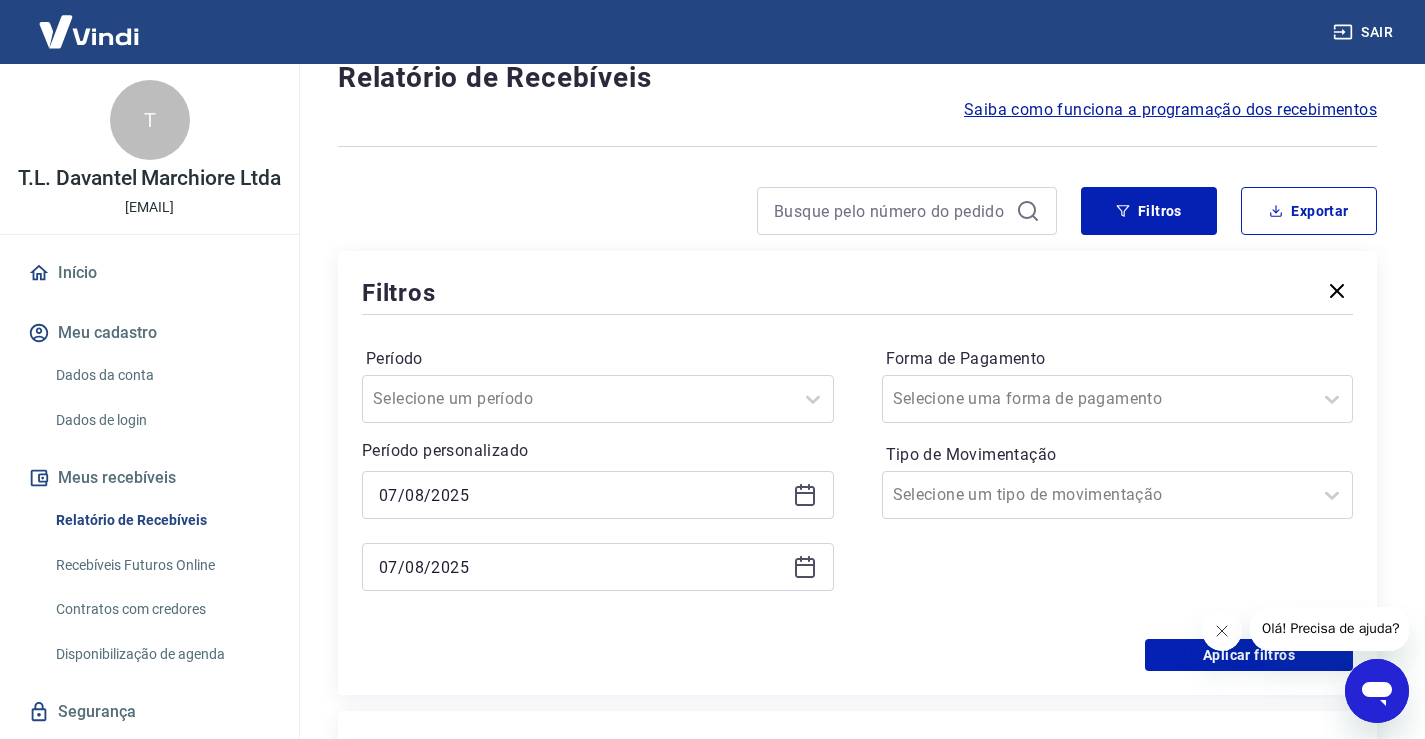 scroll, scrollTop: 200, scrollLeft: 0, axis: vertical 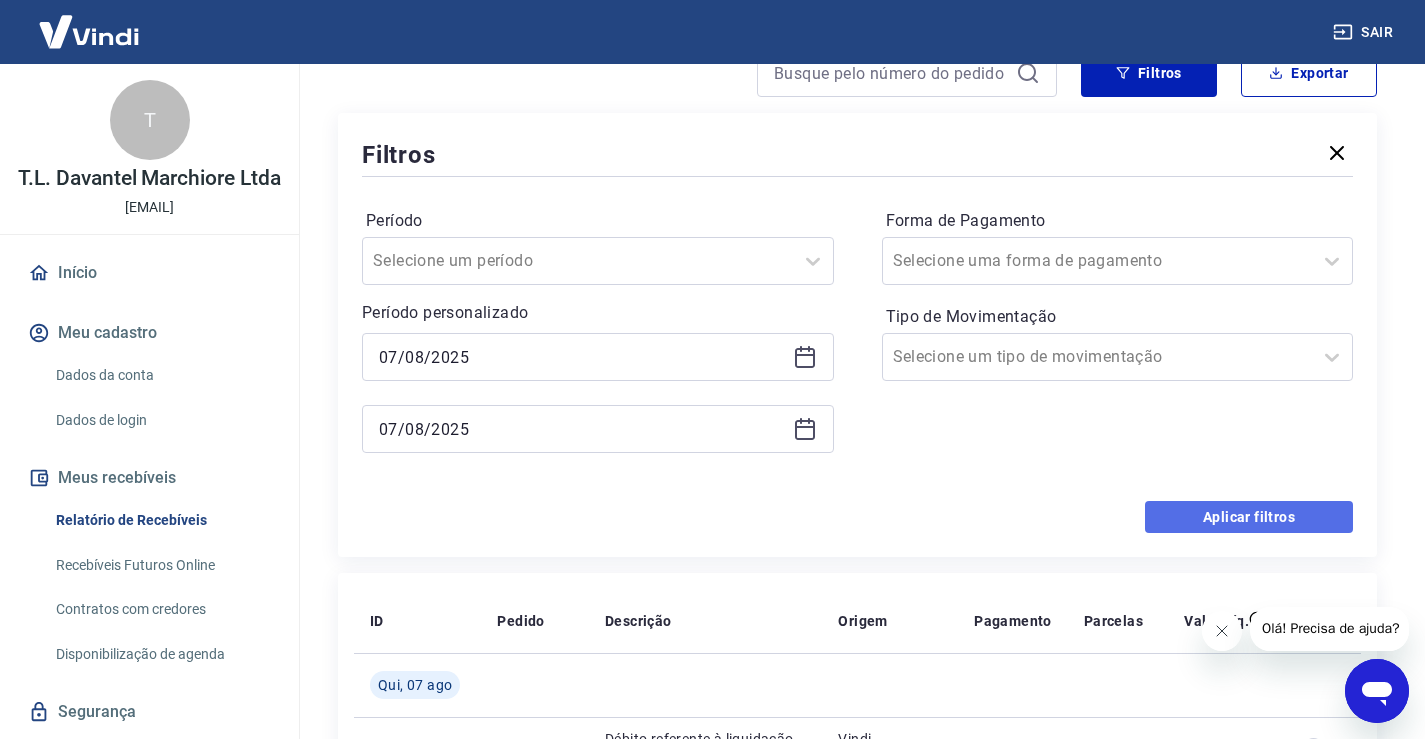 click on "Aplicar filtros" at bounding box center [1249, 517] 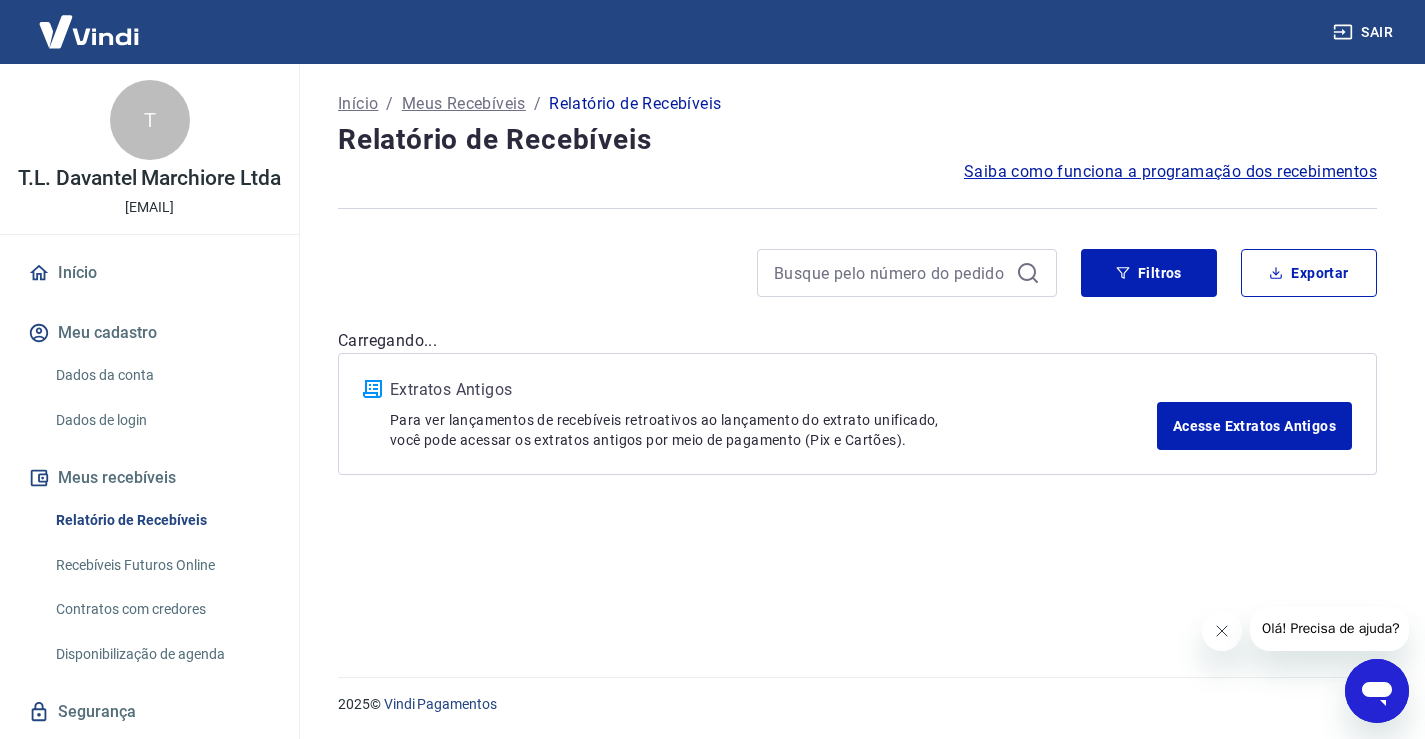 scroll, scrollTop: 0, scrollLeft: 0, axis: both 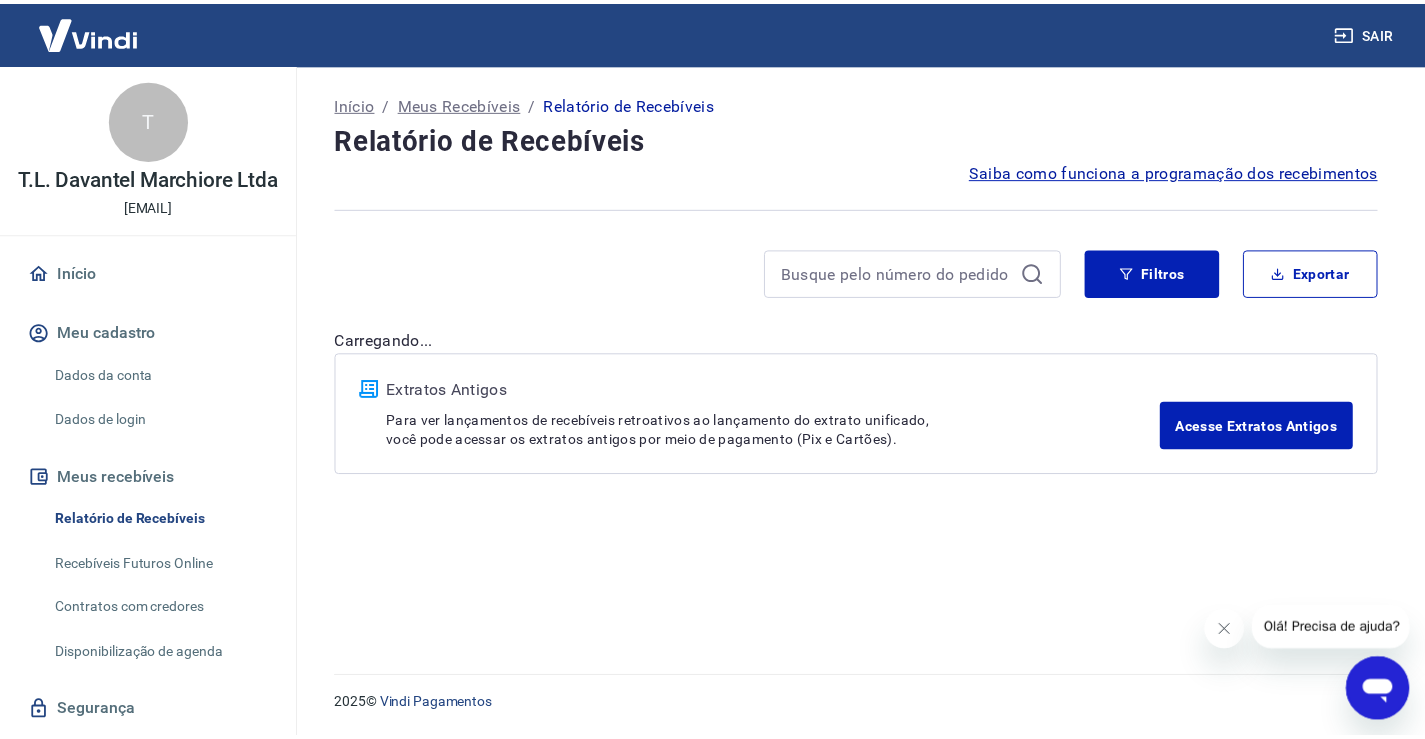 click at bounding box center [1224, 628] 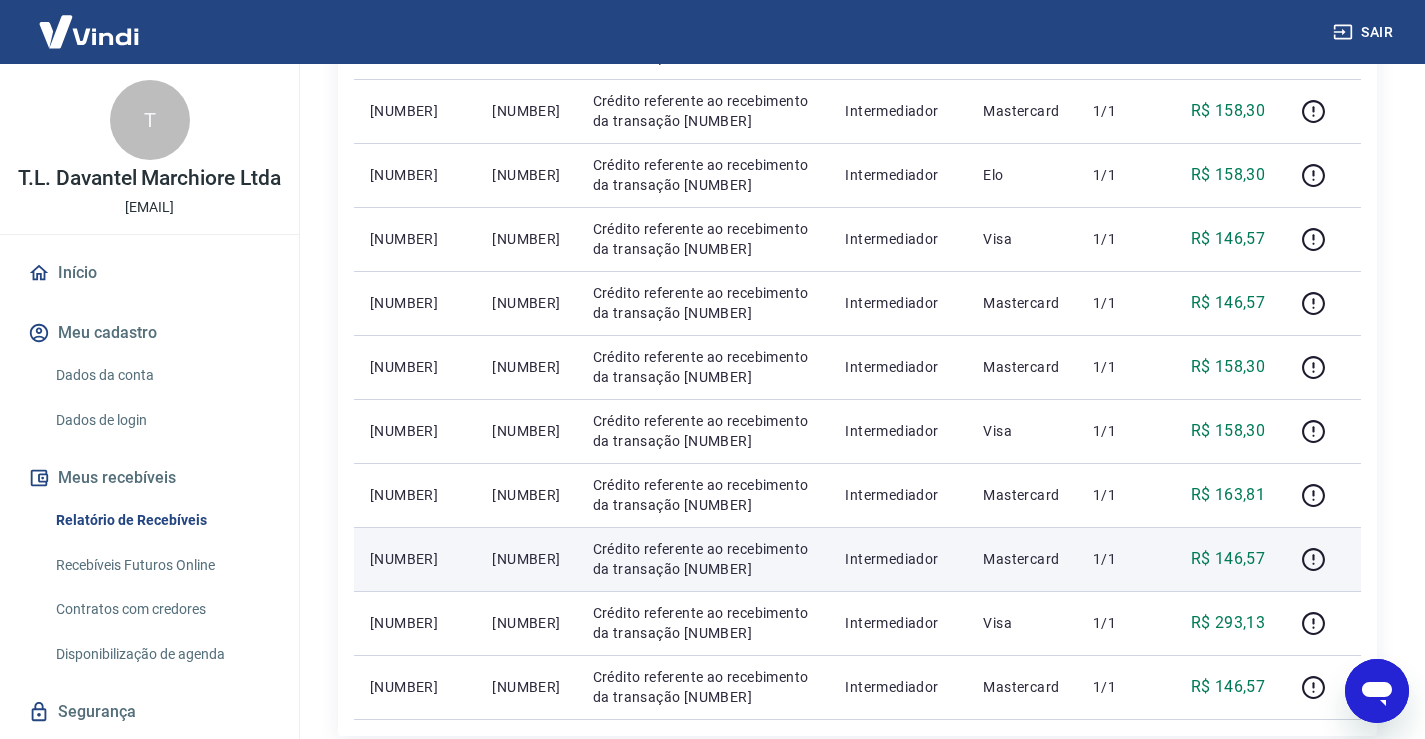 scroll, scrollTop: 800, scrollLeft: 0, axis: vertical 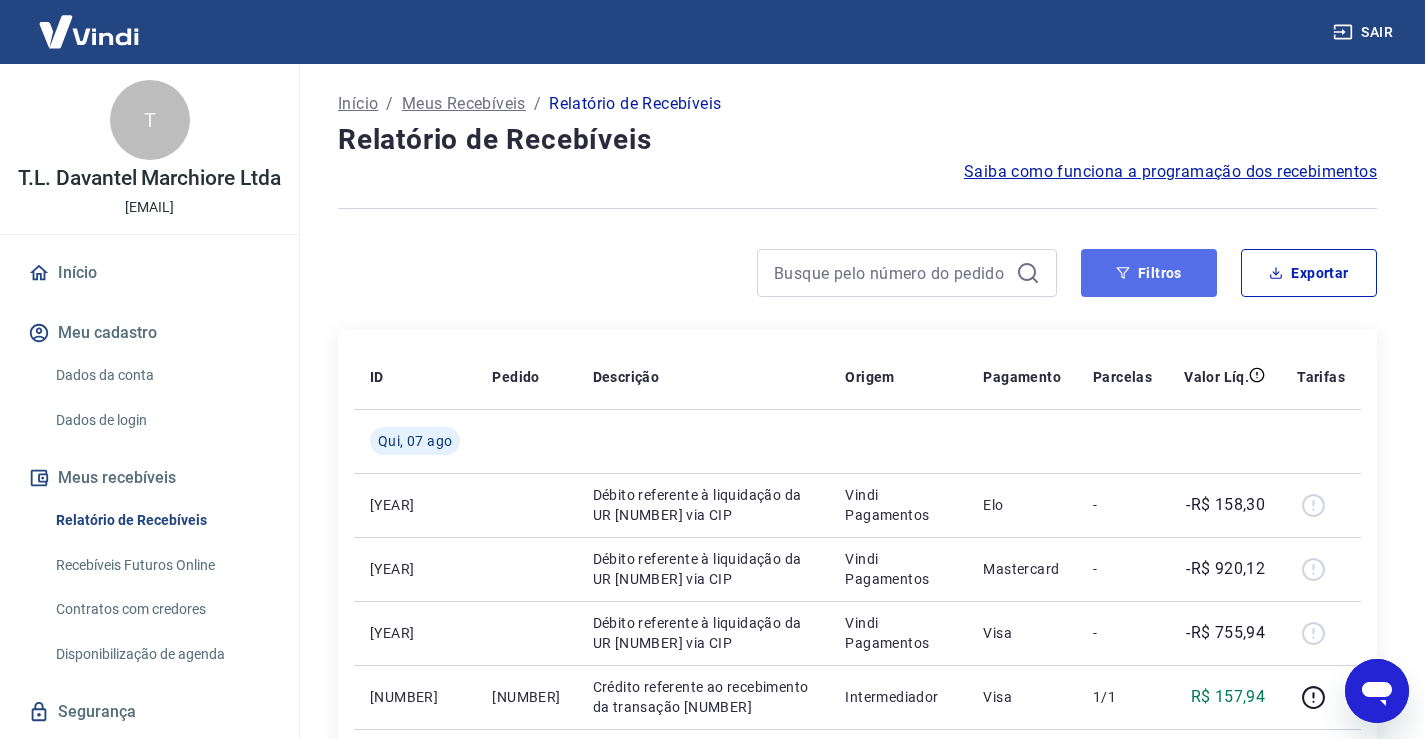 click on "Filtros" at bounding box center [1149, 273] 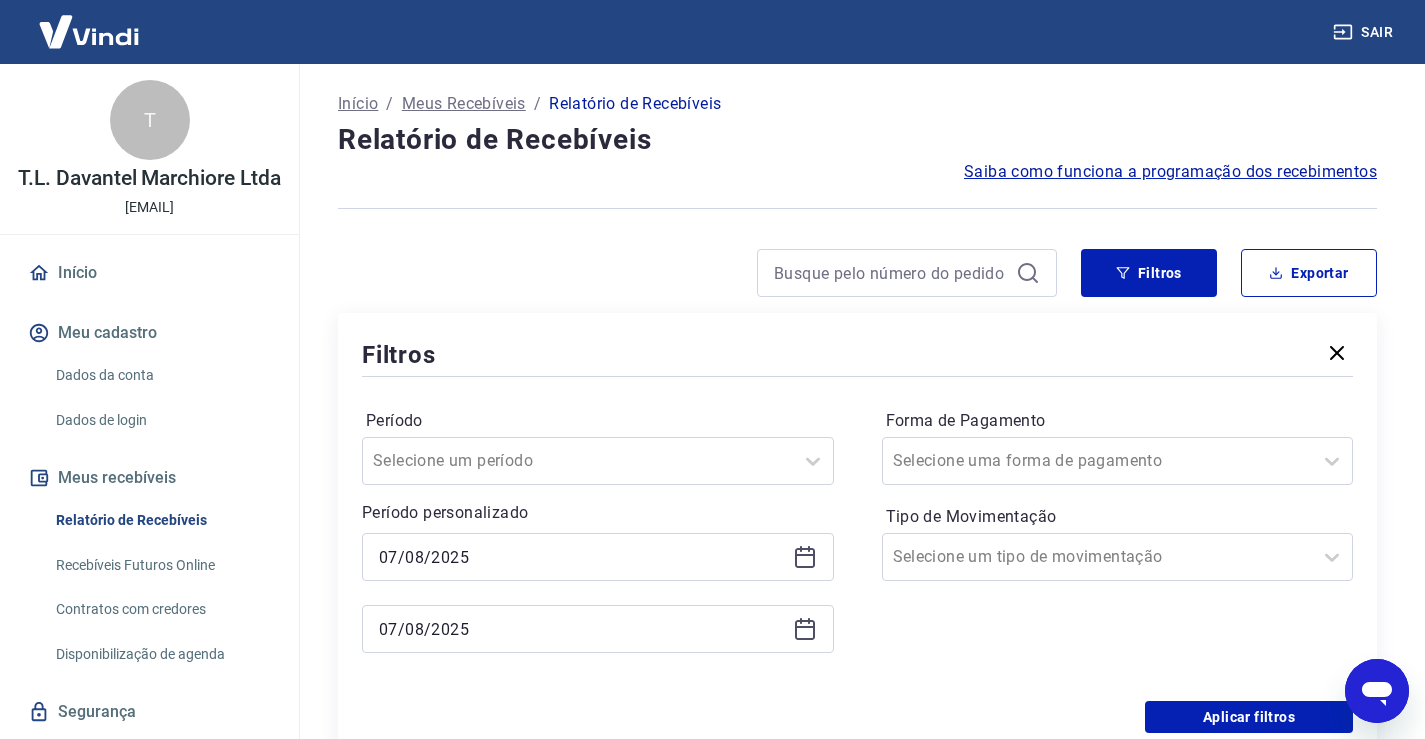 click 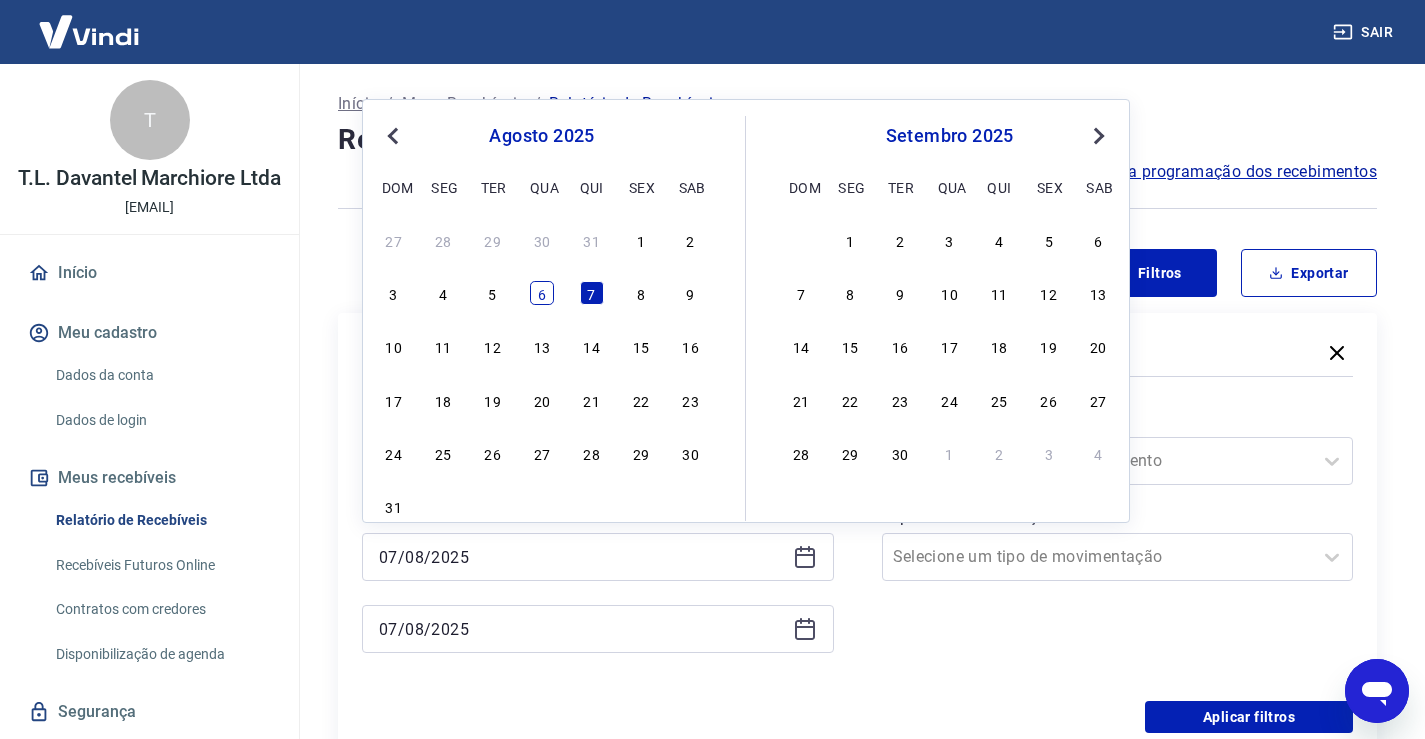 click on "6" at bounding box center [542, 293] 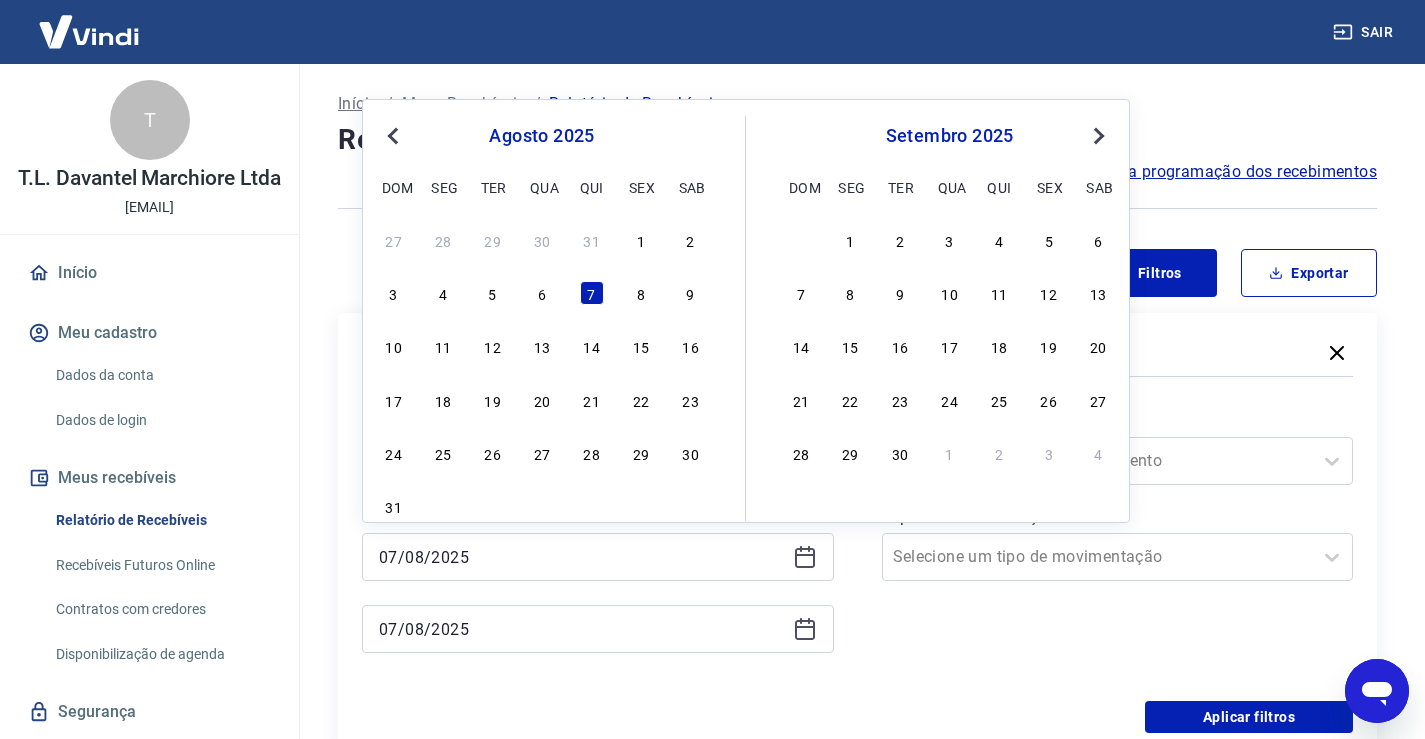 type on "06/08/2025" 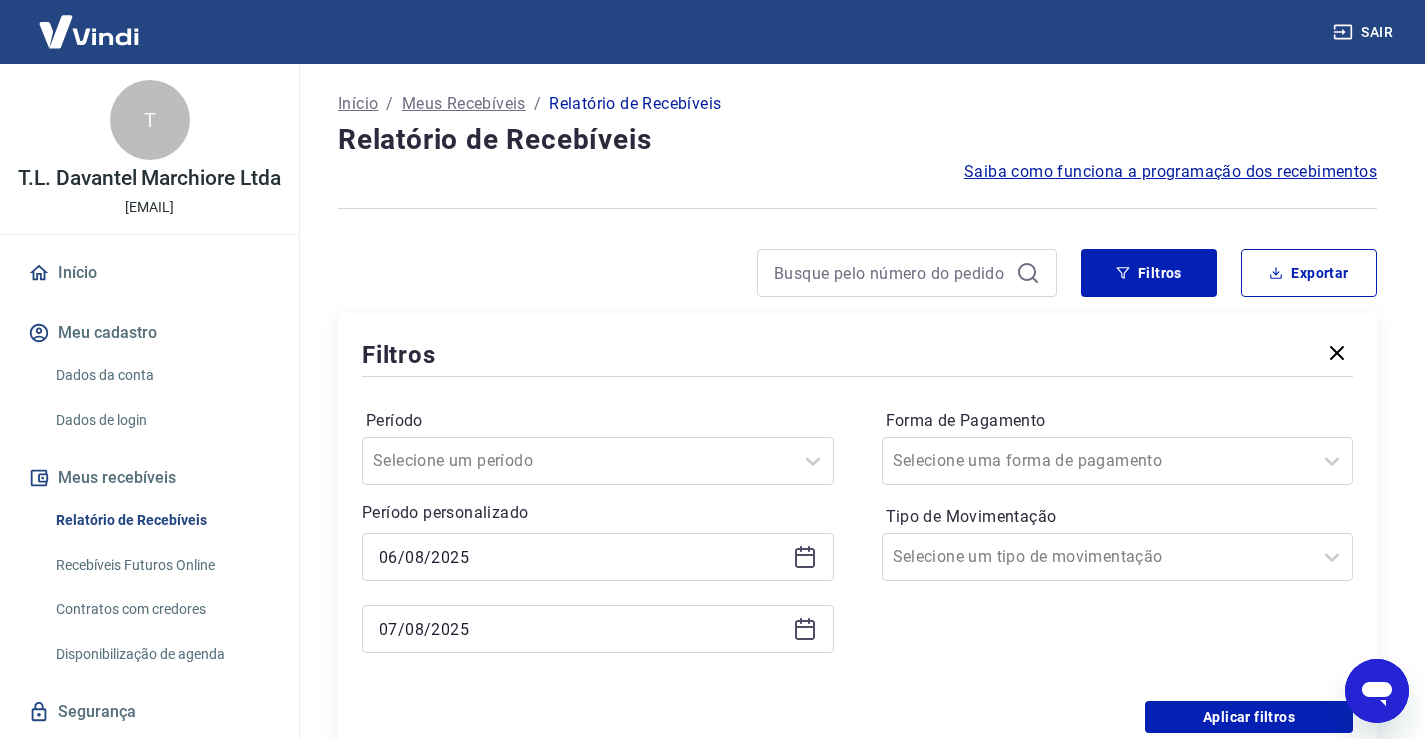 click 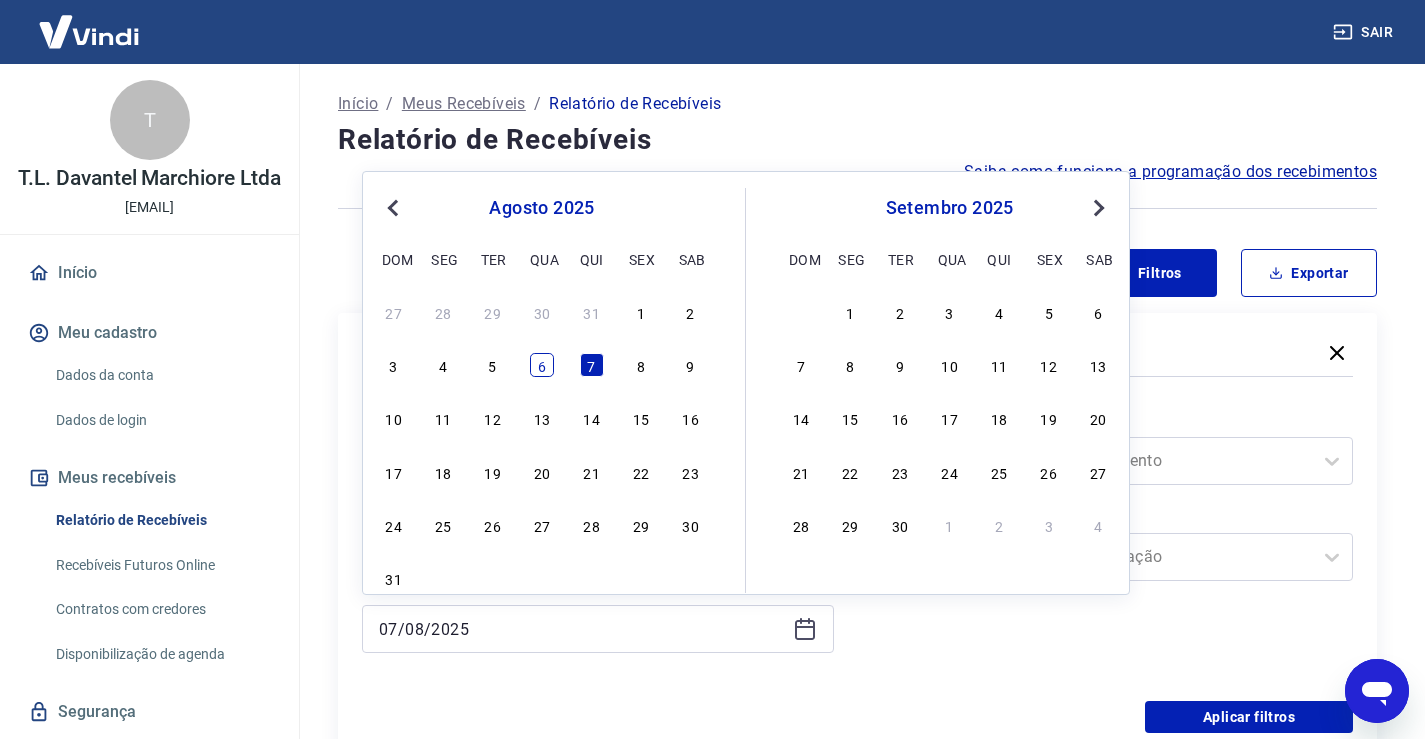 click on "6" at bounding box center (542, 365) 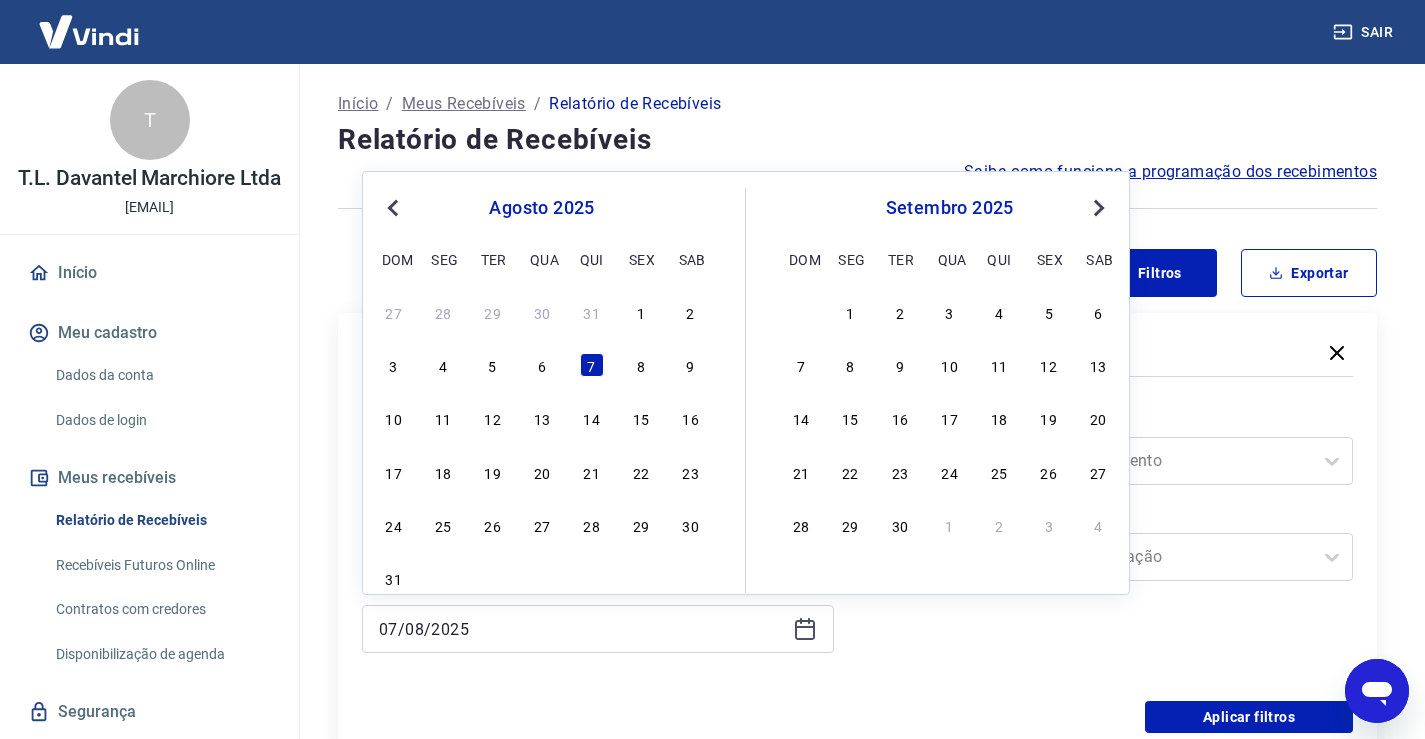 type on "06/08/2025" 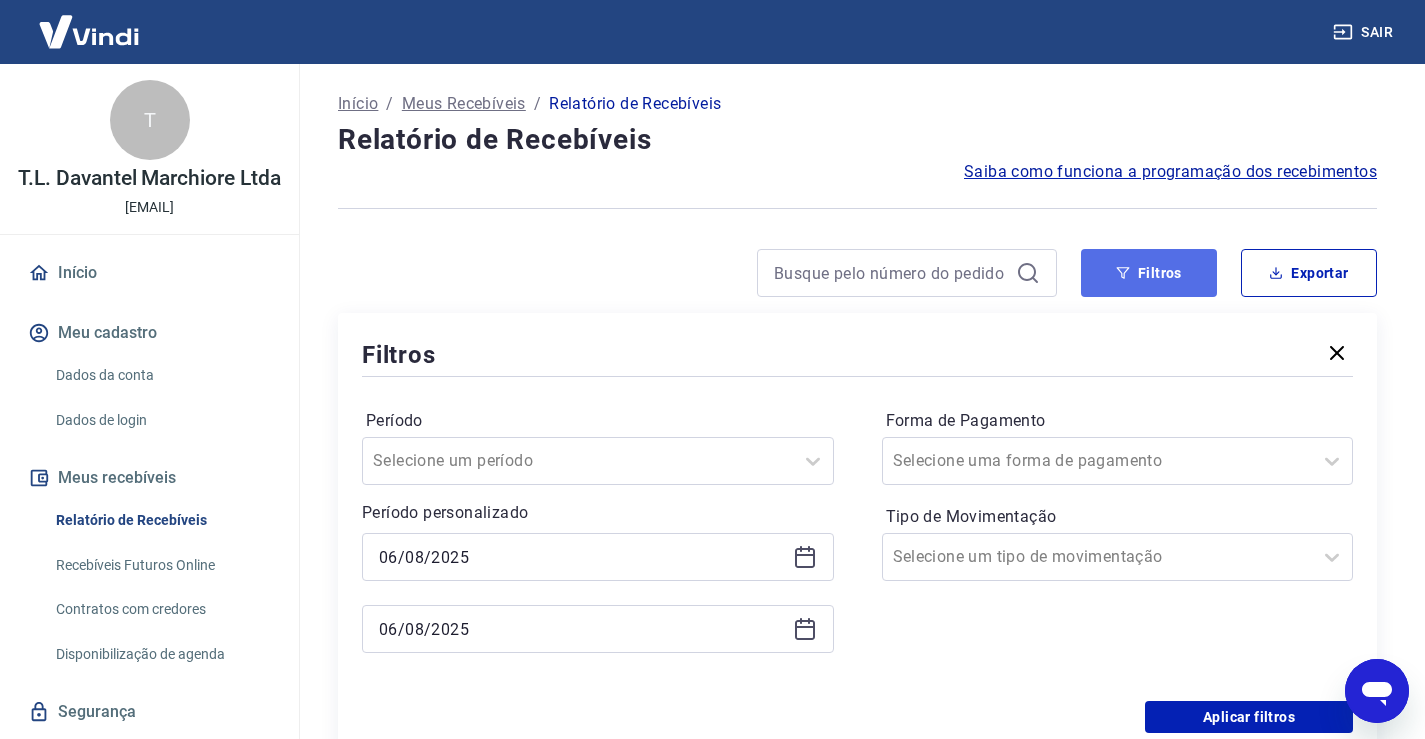 click on "Filtros" at bounding box center [1149, 273] 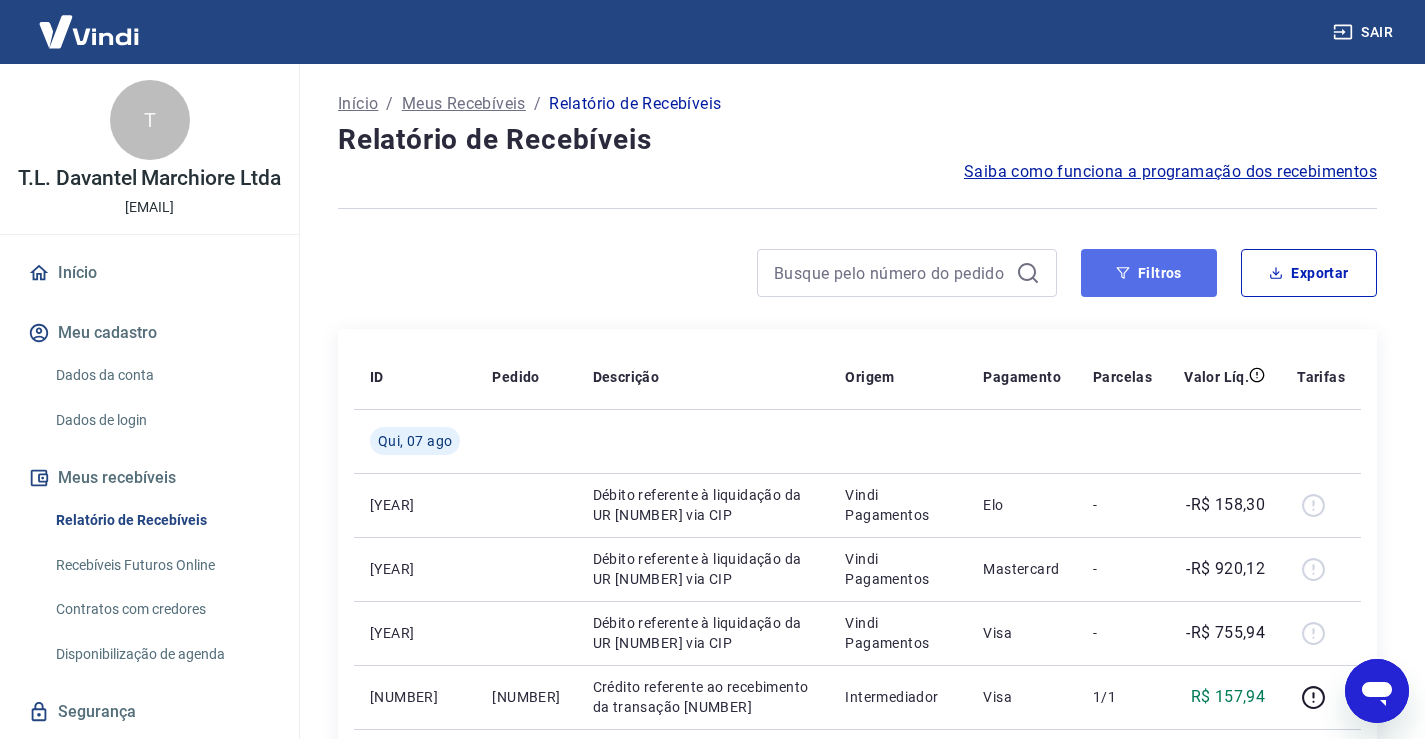 click on "Filtros" at bounding box center [1149, 273] 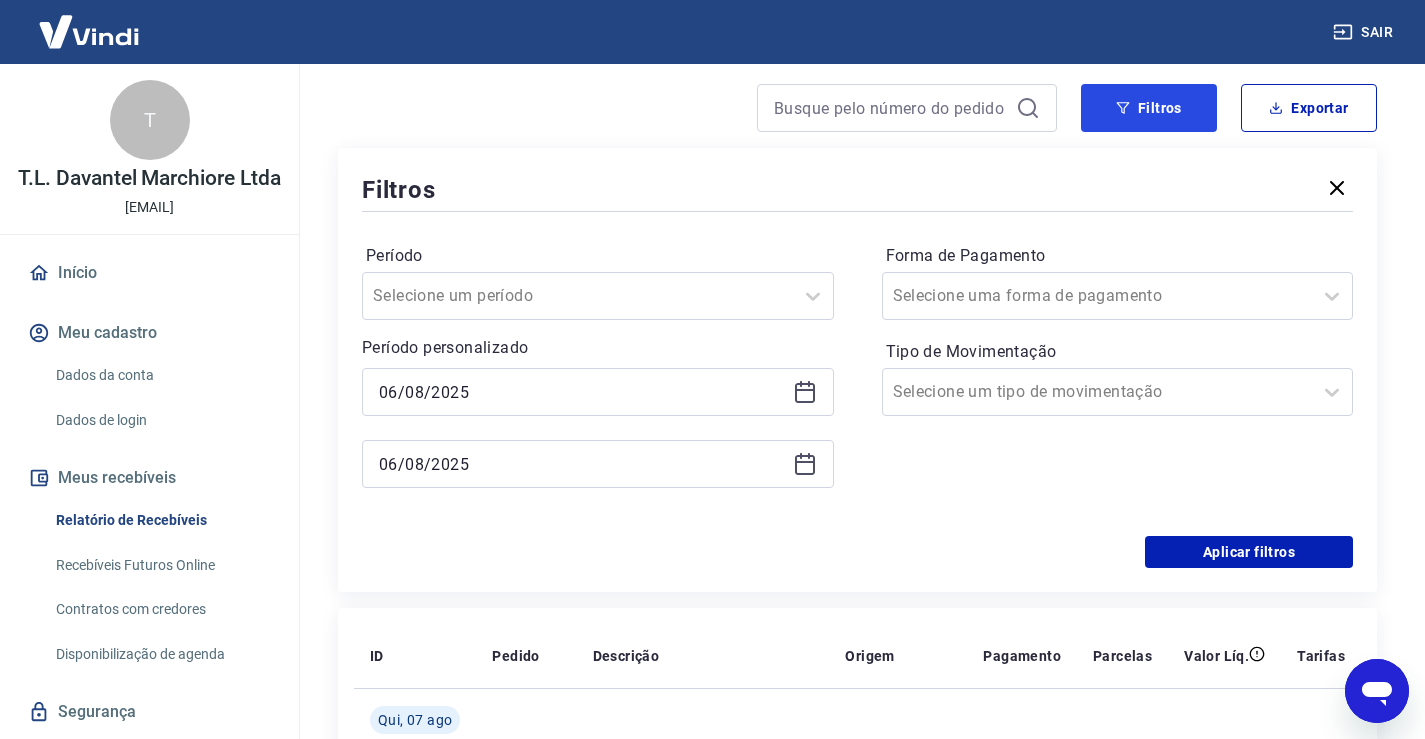scroll, scrollTop: 167, scrollLeft: 0, axis: vertical 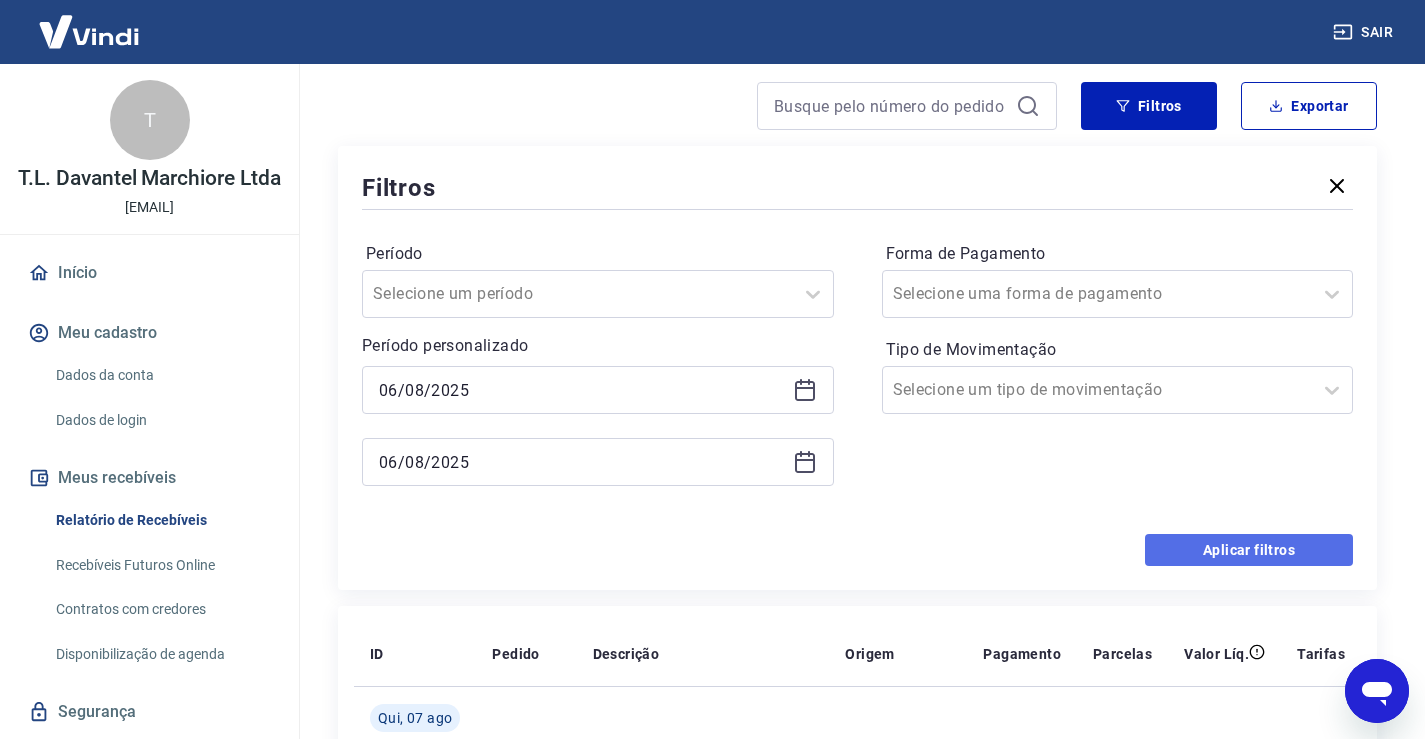 click on "Aplicar filtros" at bounding box center (1249, 550) 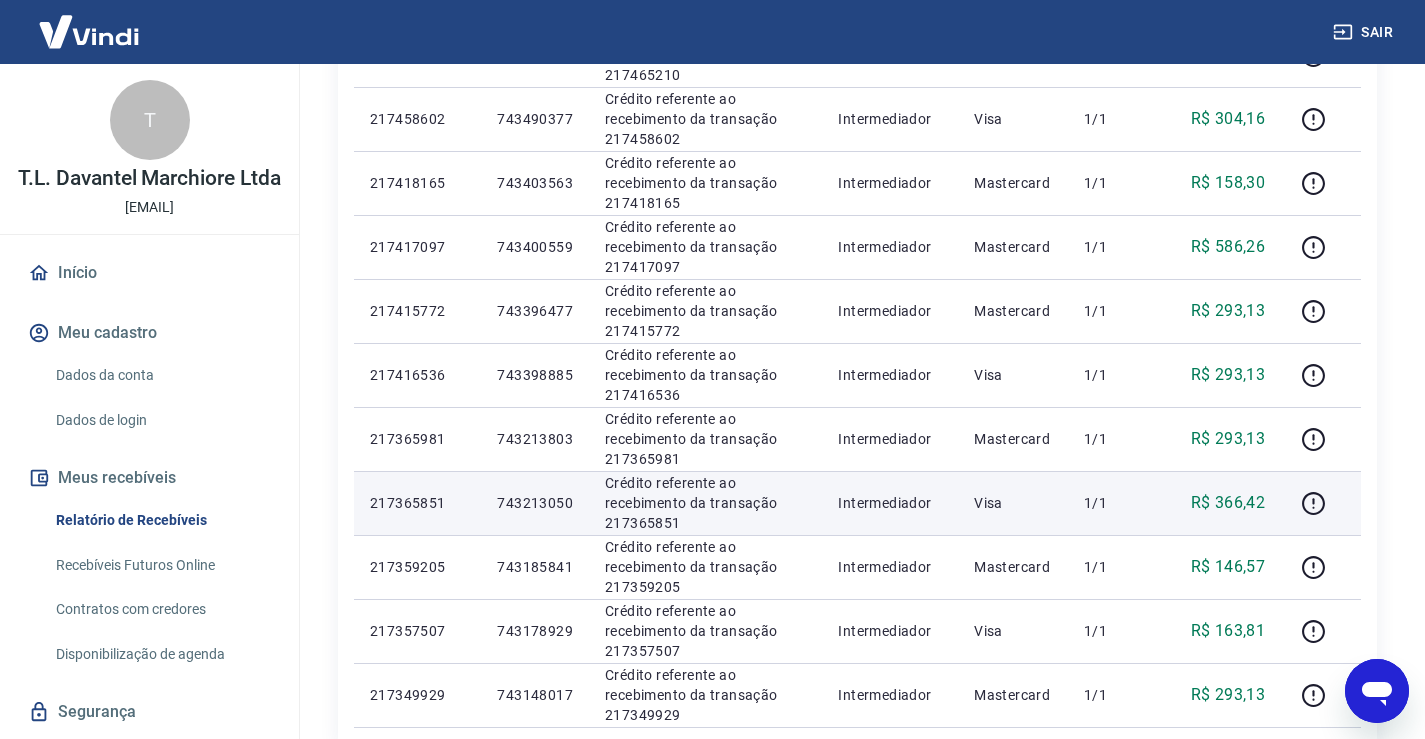 scroll, scrollTop: 600, scrollLeft: 0, axis: vertical 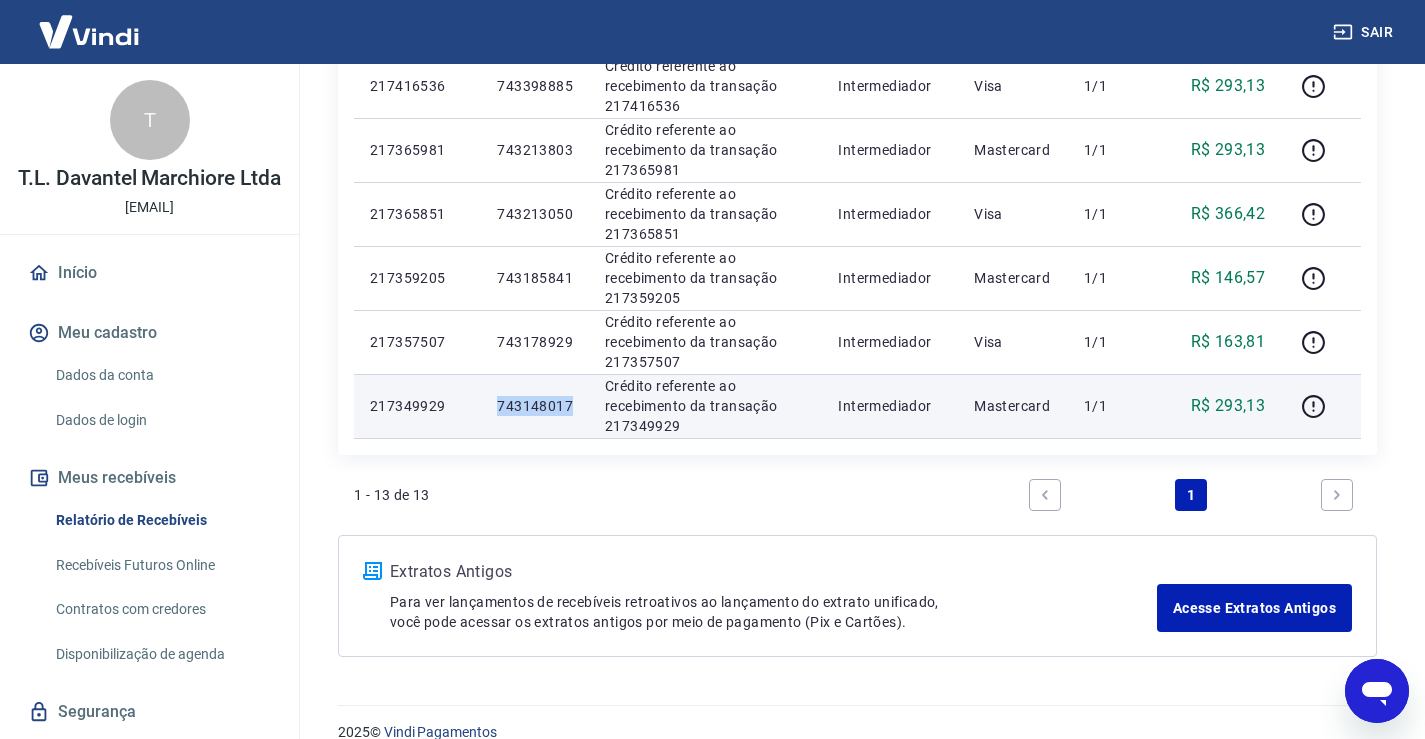 drag, startPoint x: 499, startPoint y: 403, endPoint x: 570, endPoint y: 399, distance: 71.11259 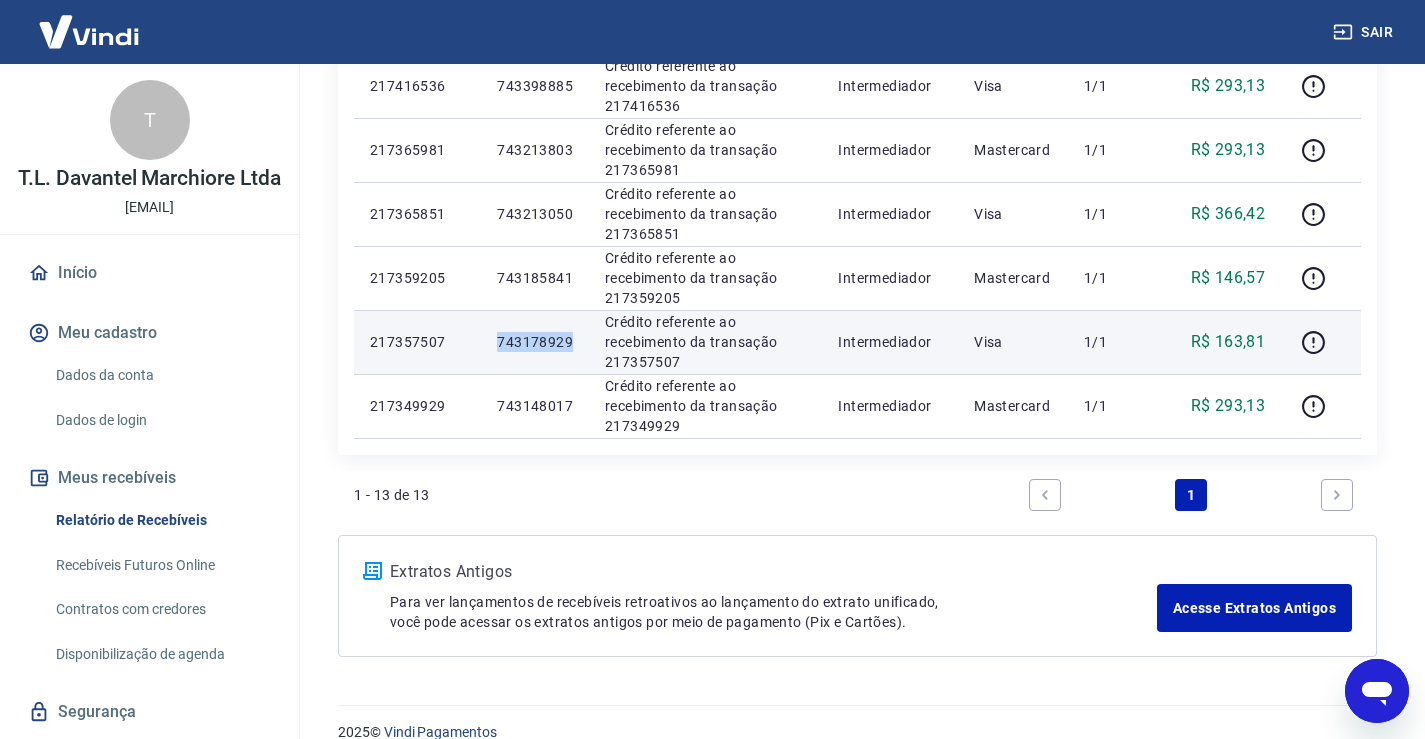 drag, startPoint x: 496, startPoint y: 345, endPoint x: 571, endPoint y: 352, distance: 75.32596 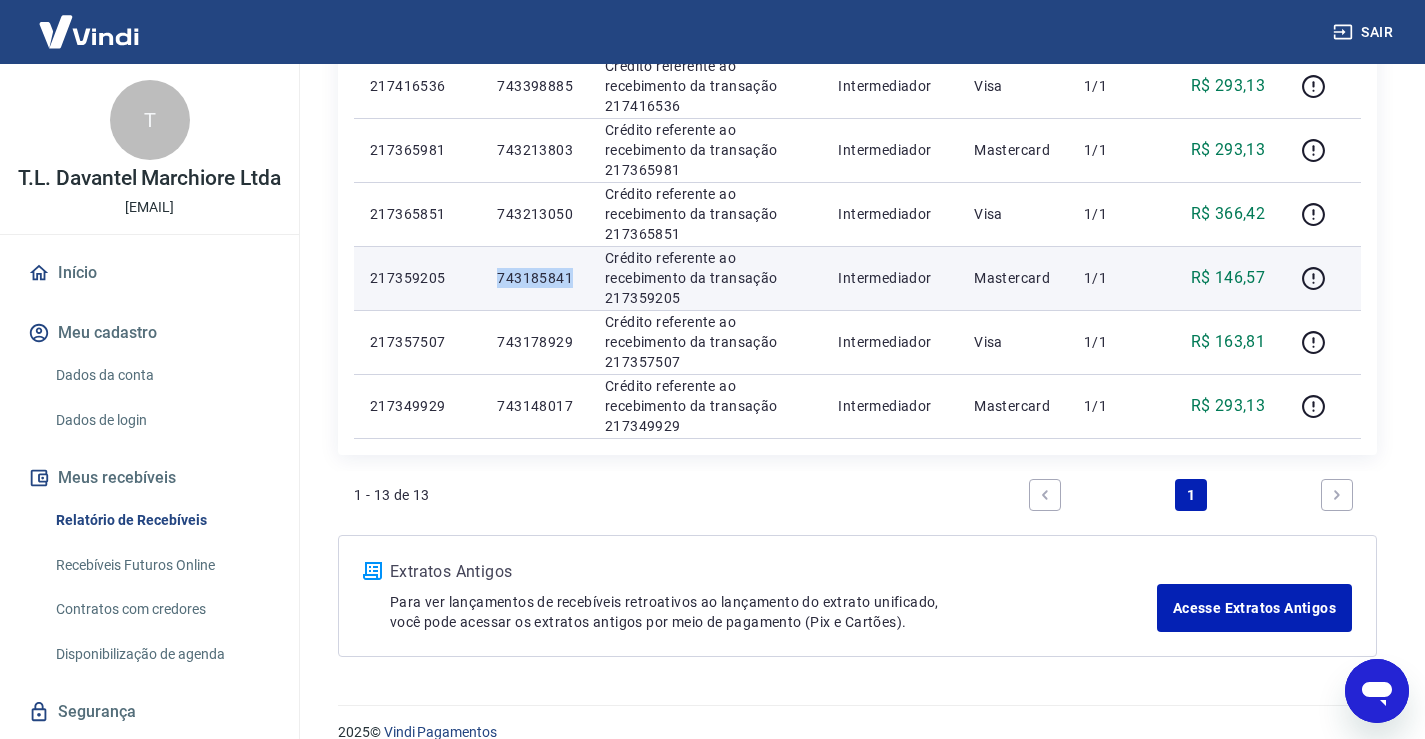 drag, startPoint x: 499, startPoint y: 276, endPoint x: 577, endPoint y: 276, distance: 78 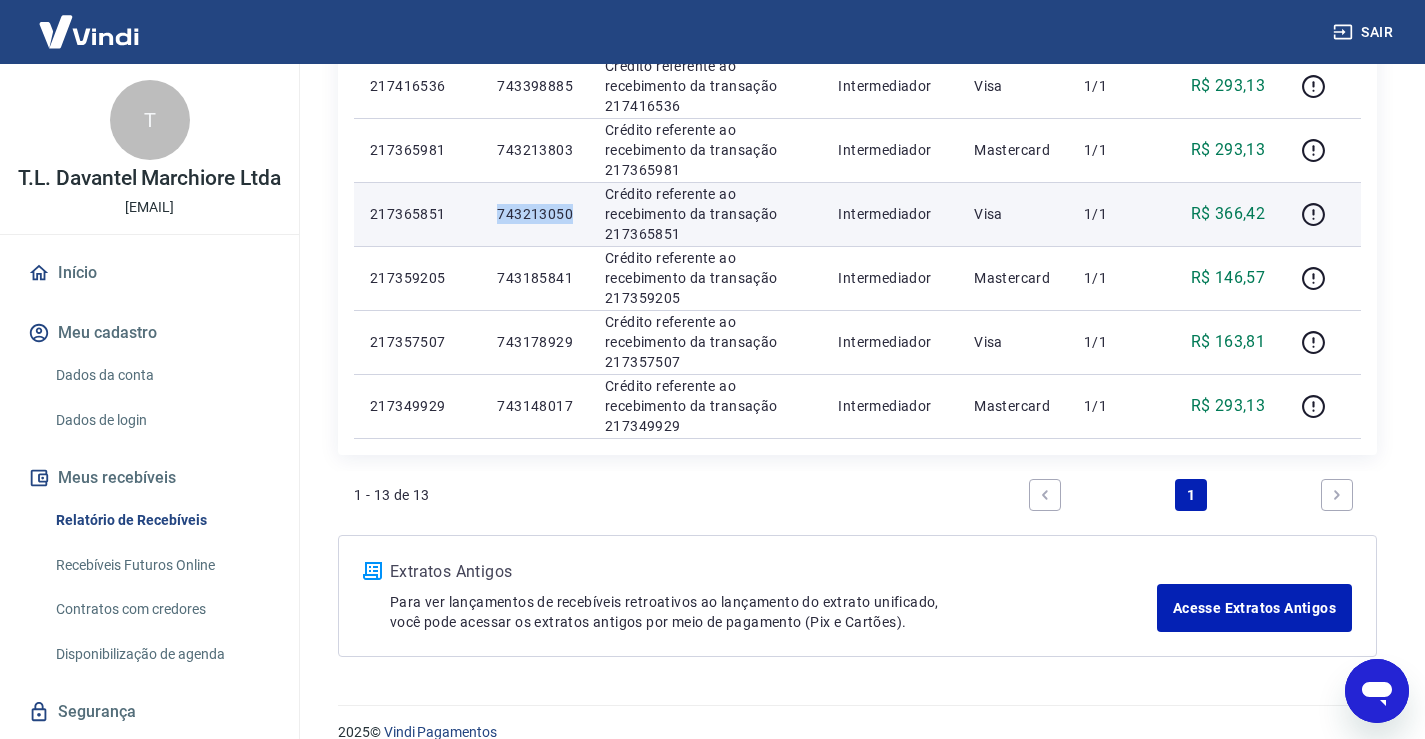drag, startPoint x: 497, startPoint y: 215, endPoint x: 572, endPoint y: 215, distance: 75 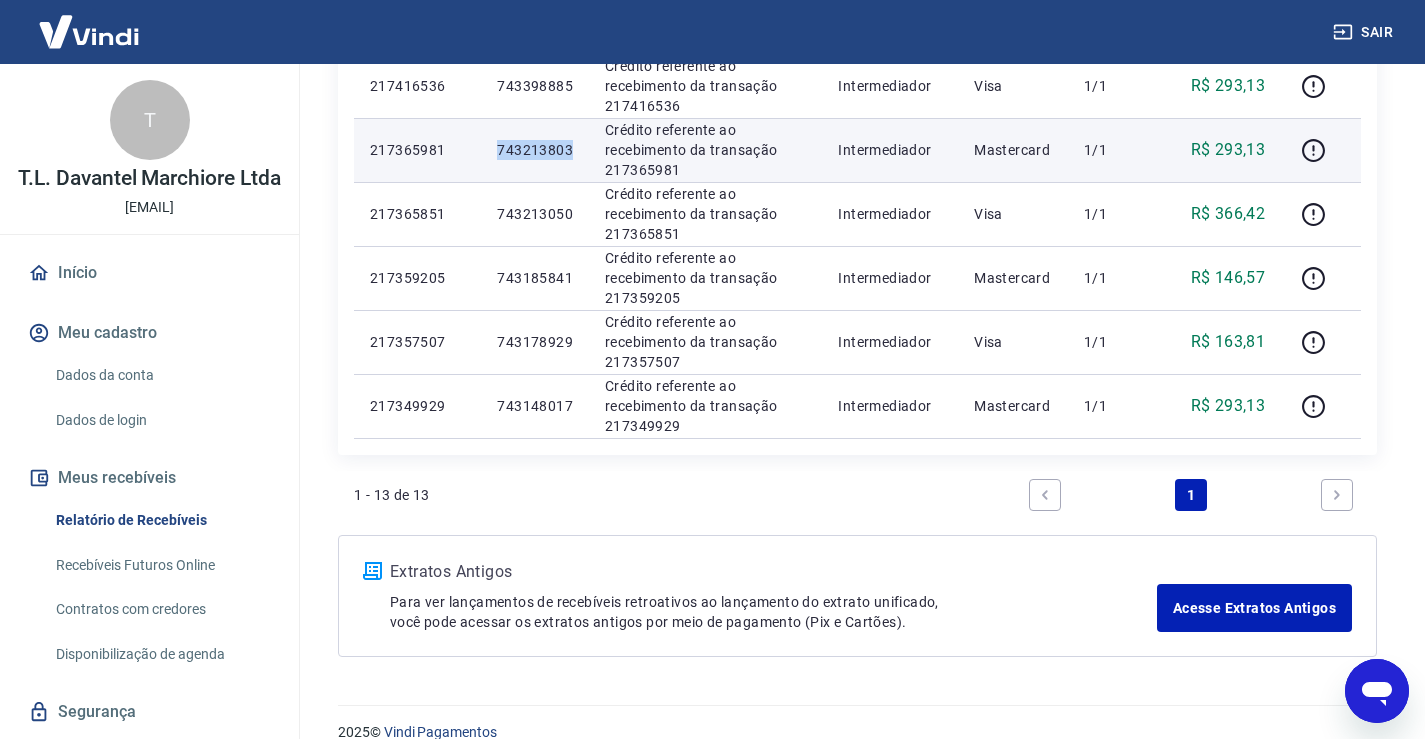 drag, startPoint x: 498, startPoint y: 150, endPoint x: 579, endPoint y: 151, distance: 81.00617 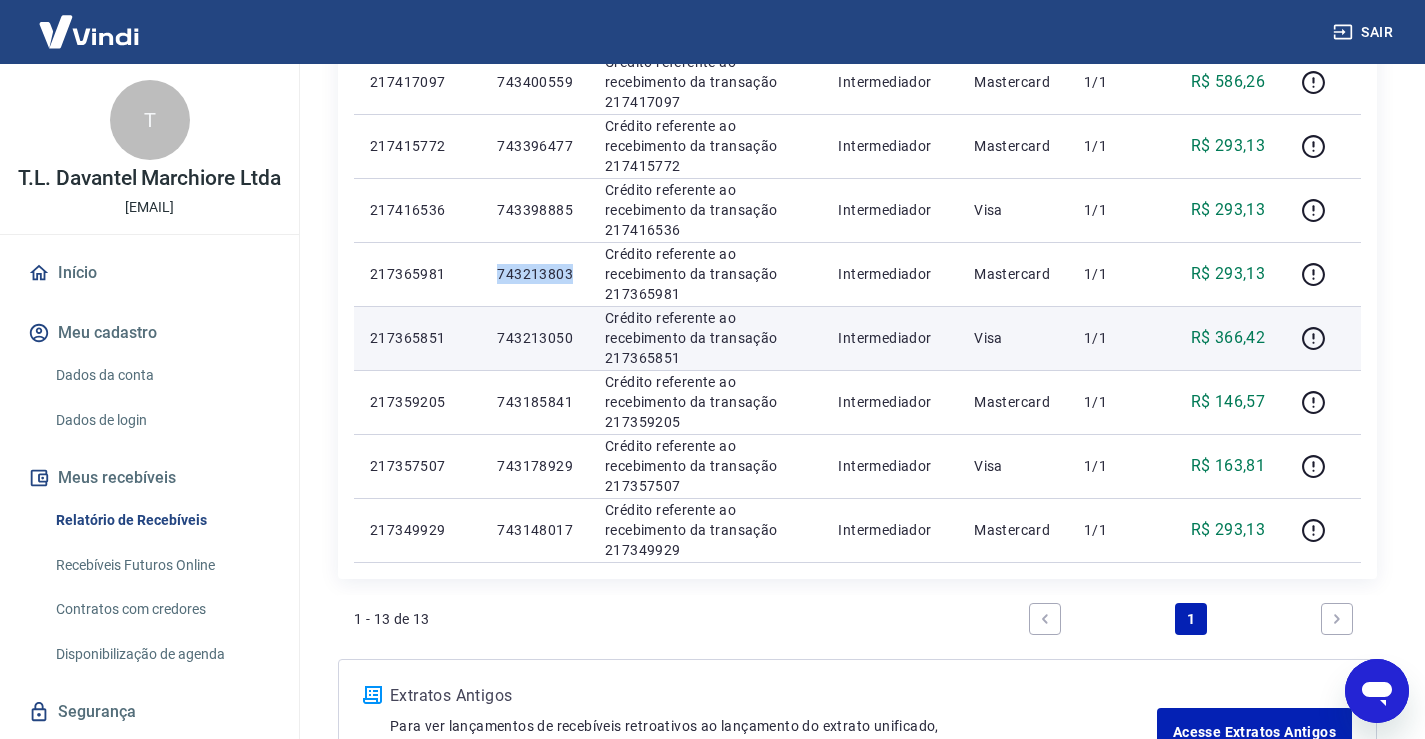 scroll, scrollTop: 700, scrollLeft: 0, axis: vertical 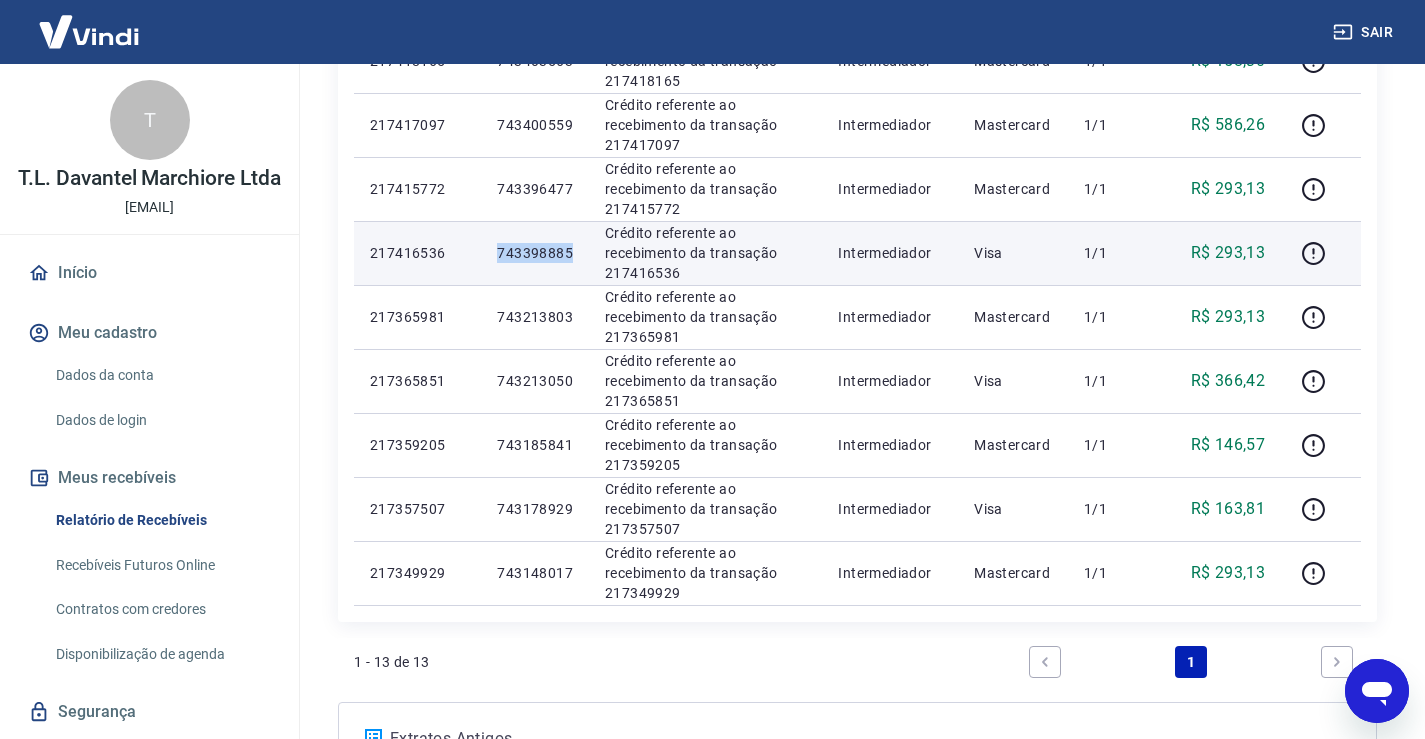 drag, startPoint x: 497, startPoint y: 254, endPoint x: 573, endPoint y: 255, distance: 76.00658 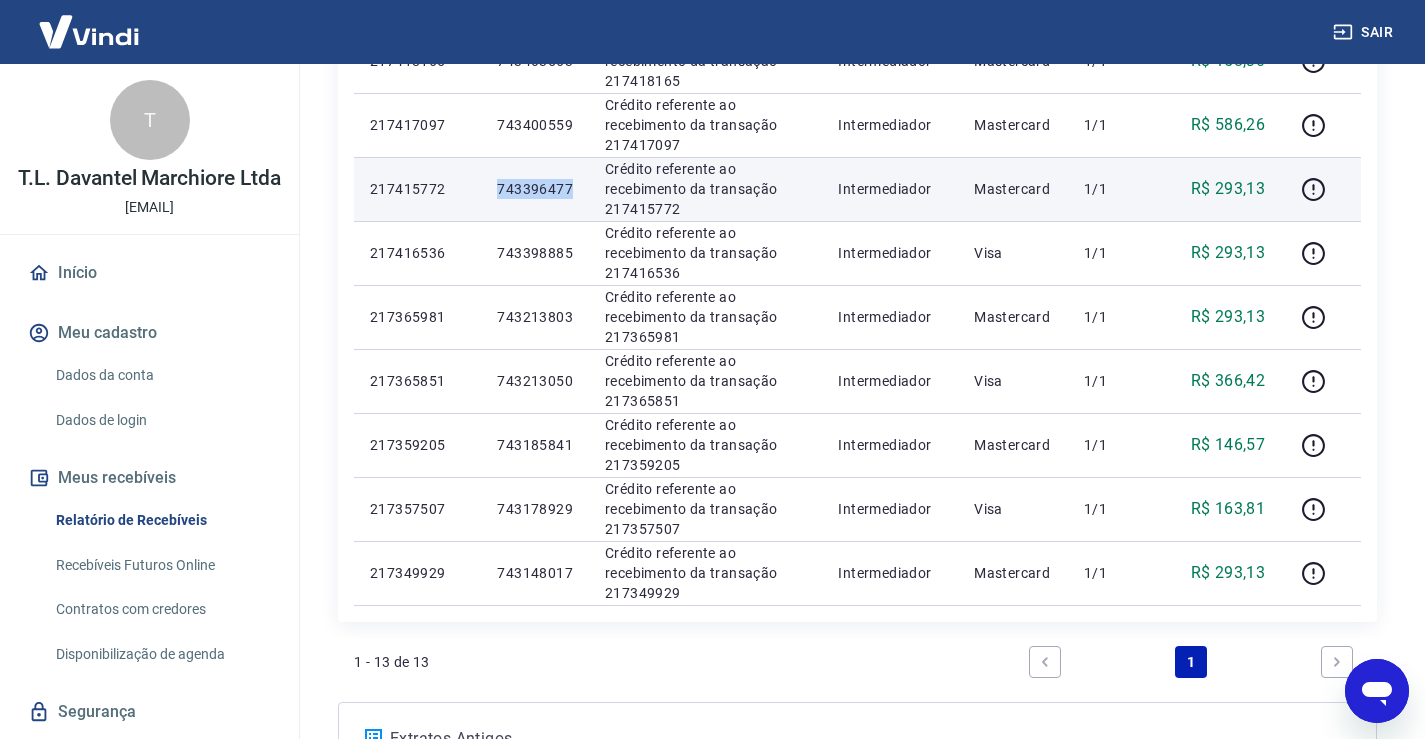 drag, startPoint x: 497, startPoint y: 187, endPoint x: 573, endPoint y: 194, distance: 76.321686 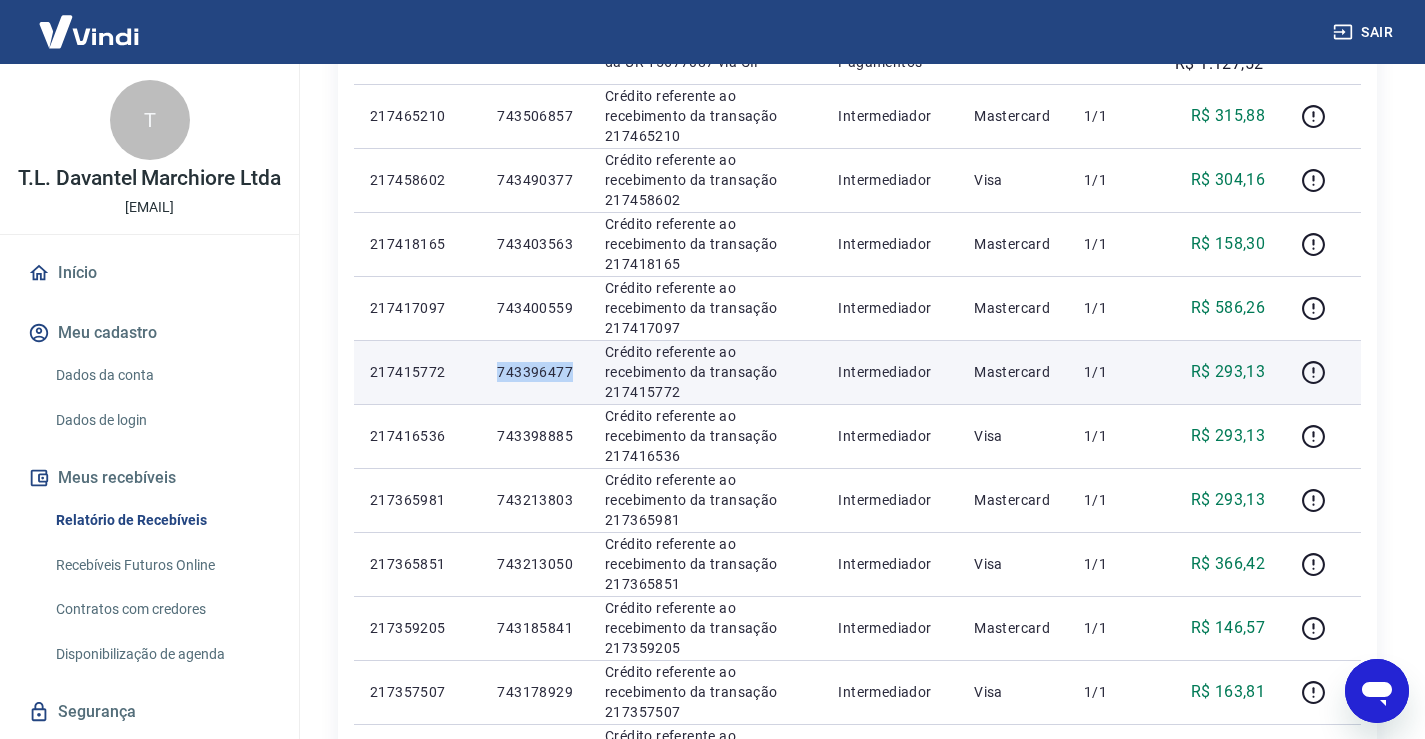 scroll, scrollTop: 467, scrollLeft: 0, axis: vertical 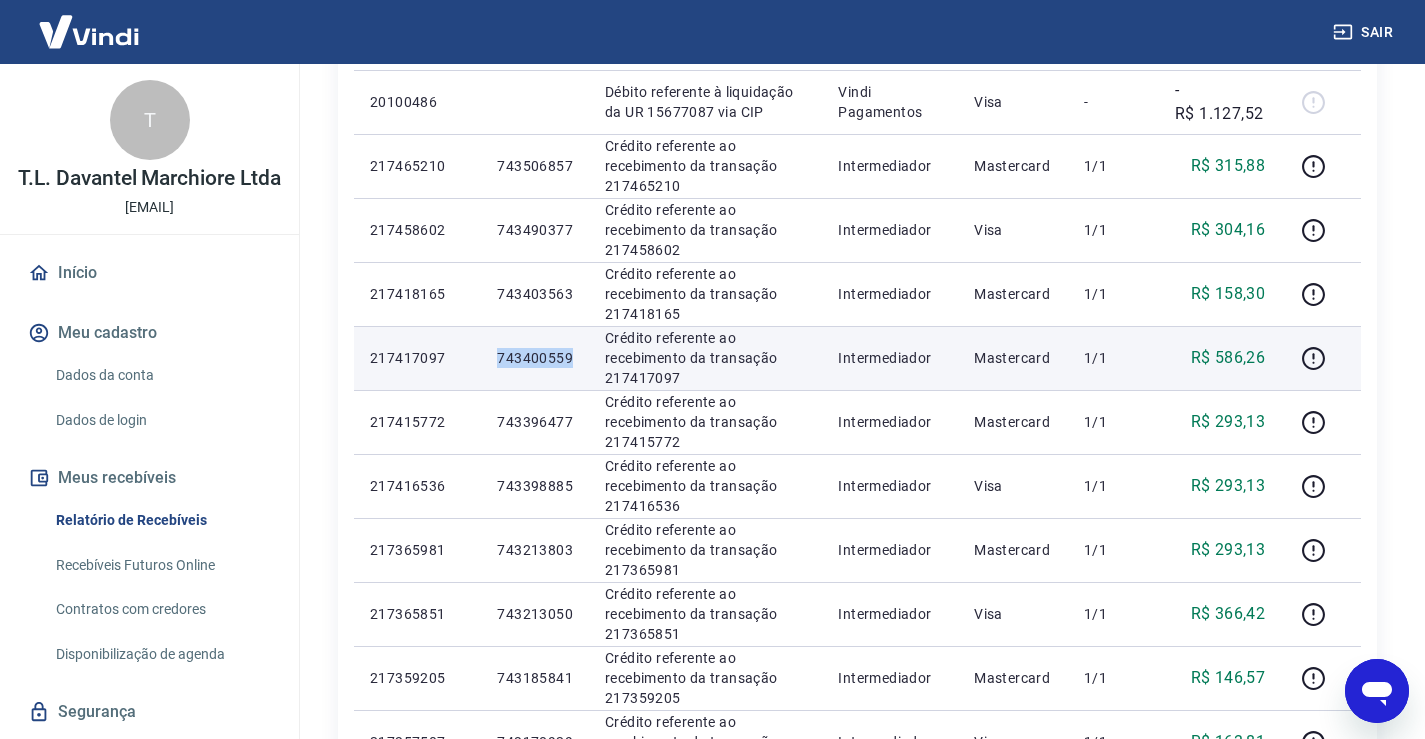 drag, startPoint x: 497, startPoint y: 359, endPoint x: 574, endPoint y: 368, distance: 77.52419 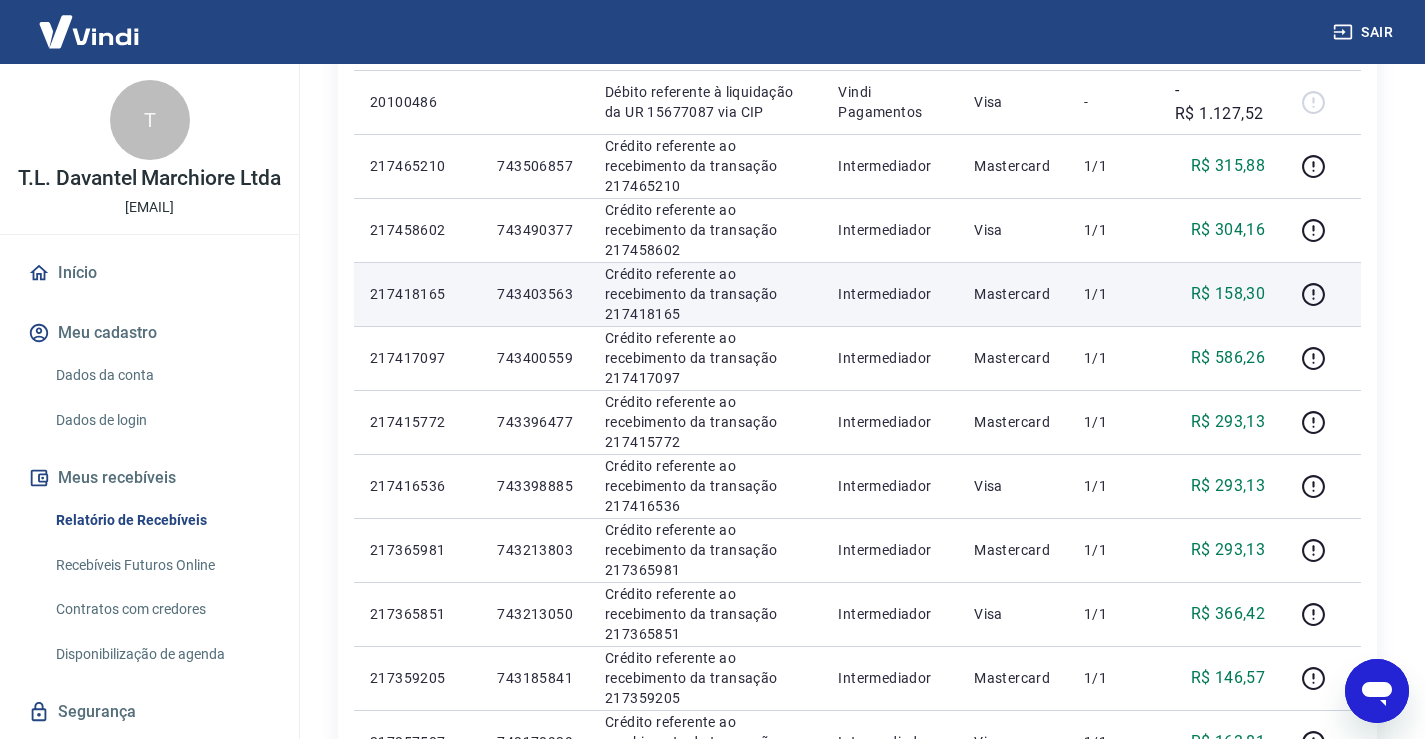 click on "743403563" at bounding box center [535, 294] 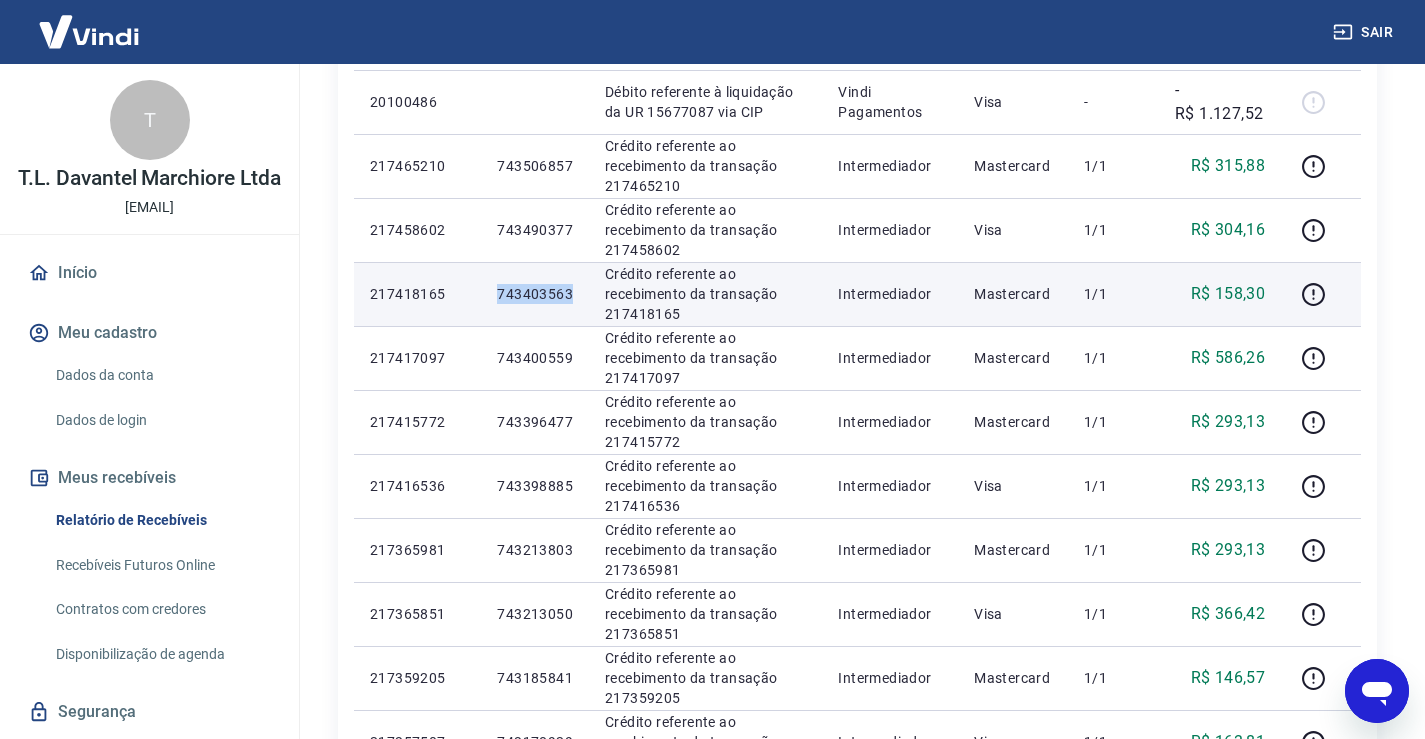drag, startPoint x: 498, startPoint y: 292, endPoint x: 530, endPoint y: 294, distance: 32.06244 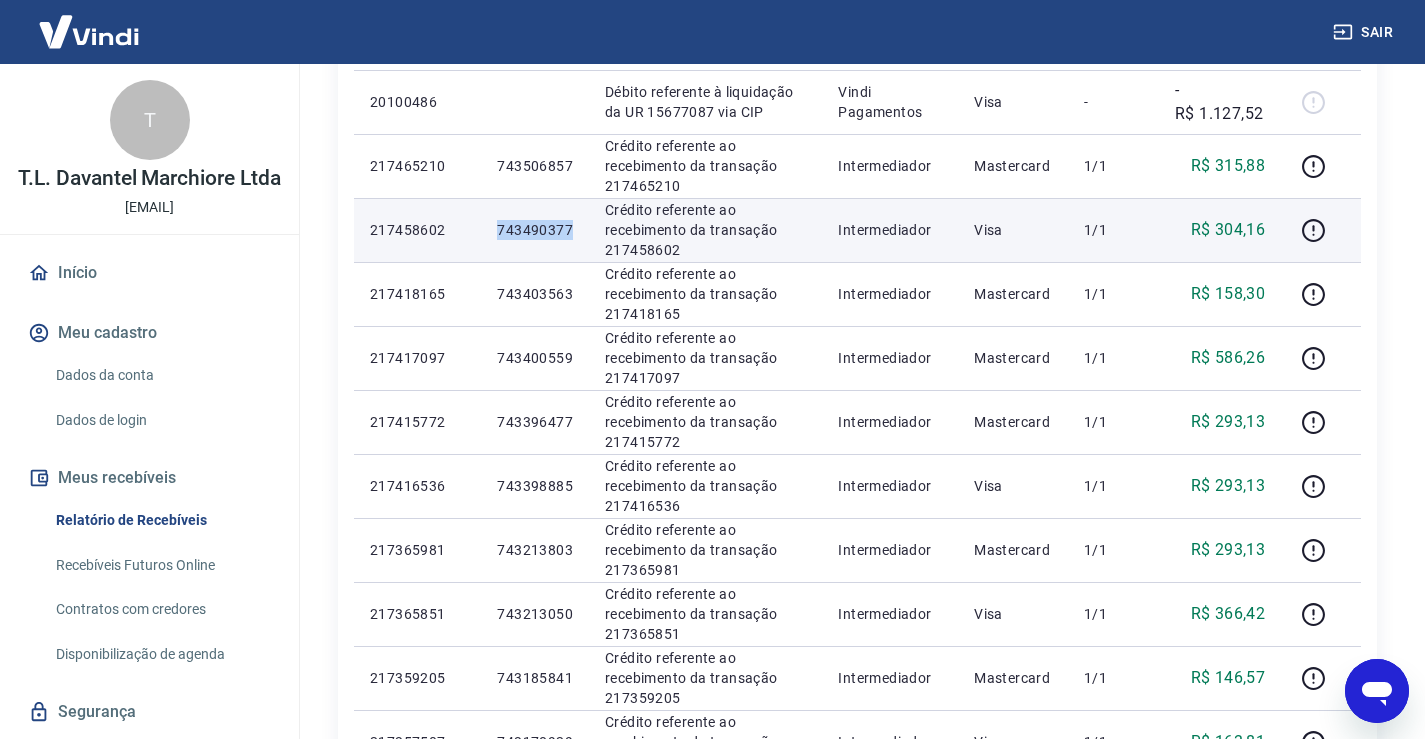 drag, startPoint x: 498, startPoint y: 229, endPoint x: 570, endPoint y: 224, distance: 72.1734 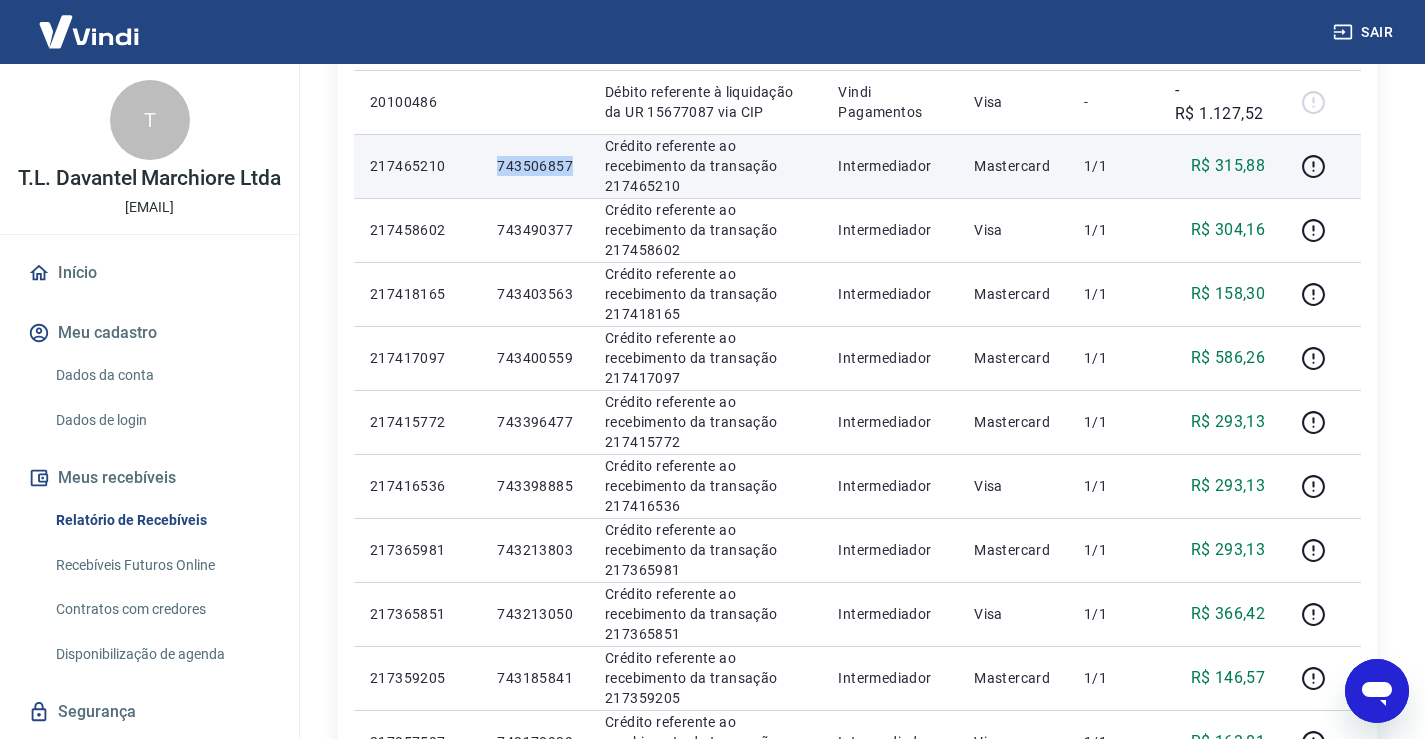 drag, startPoint x: 498, startPoint y: 164, endPoint x: 576, endPoint y: 176, distance: 78.91768 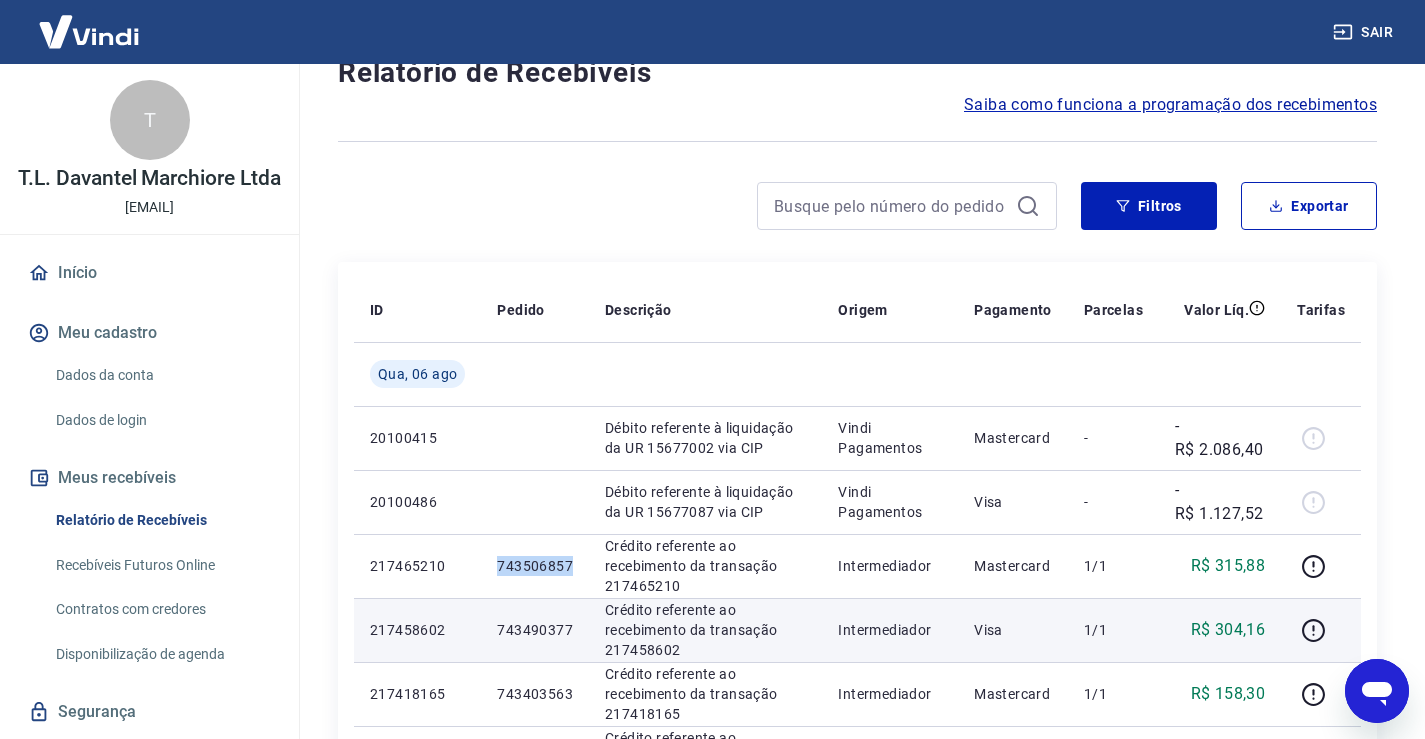 scroll, scrollTop: 0, scrollLeft: 0, axis: both 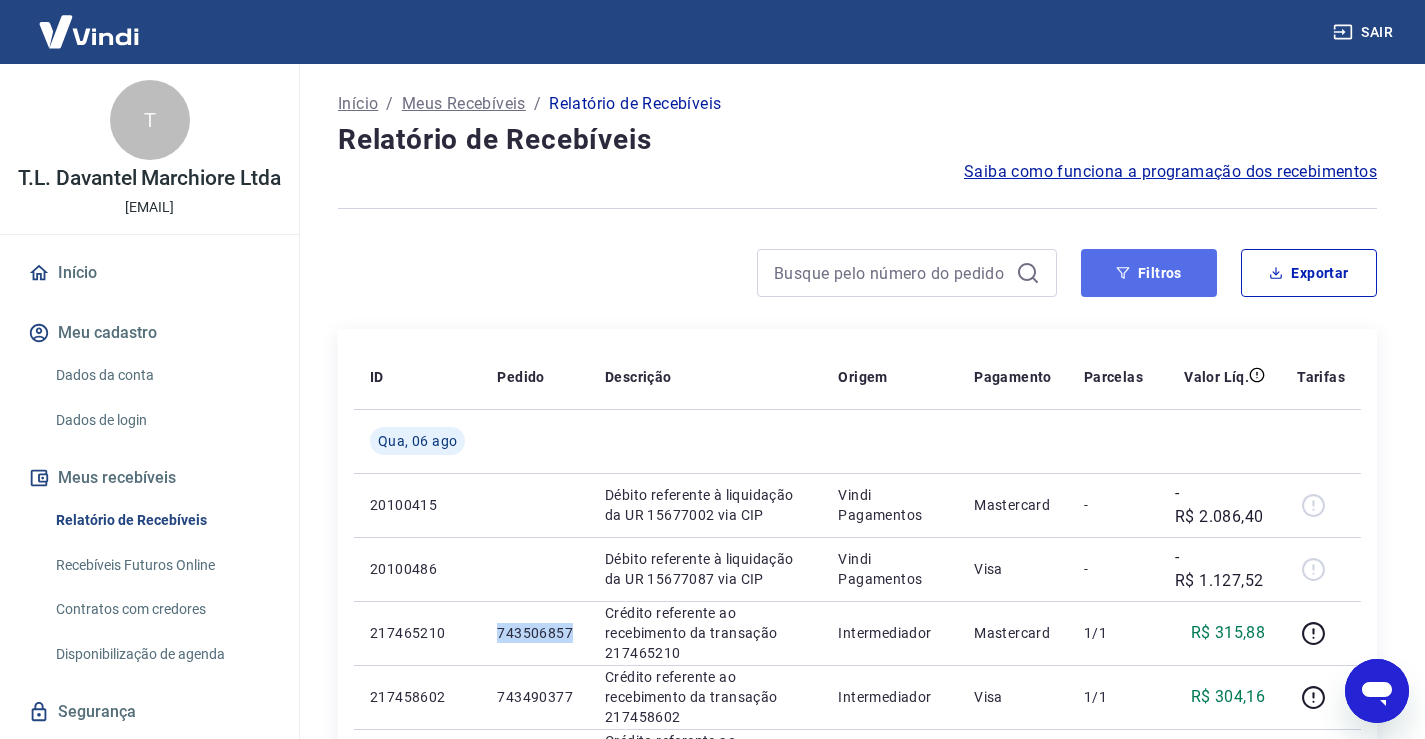 click on "Filtros" at bounding box center [1149, 273] 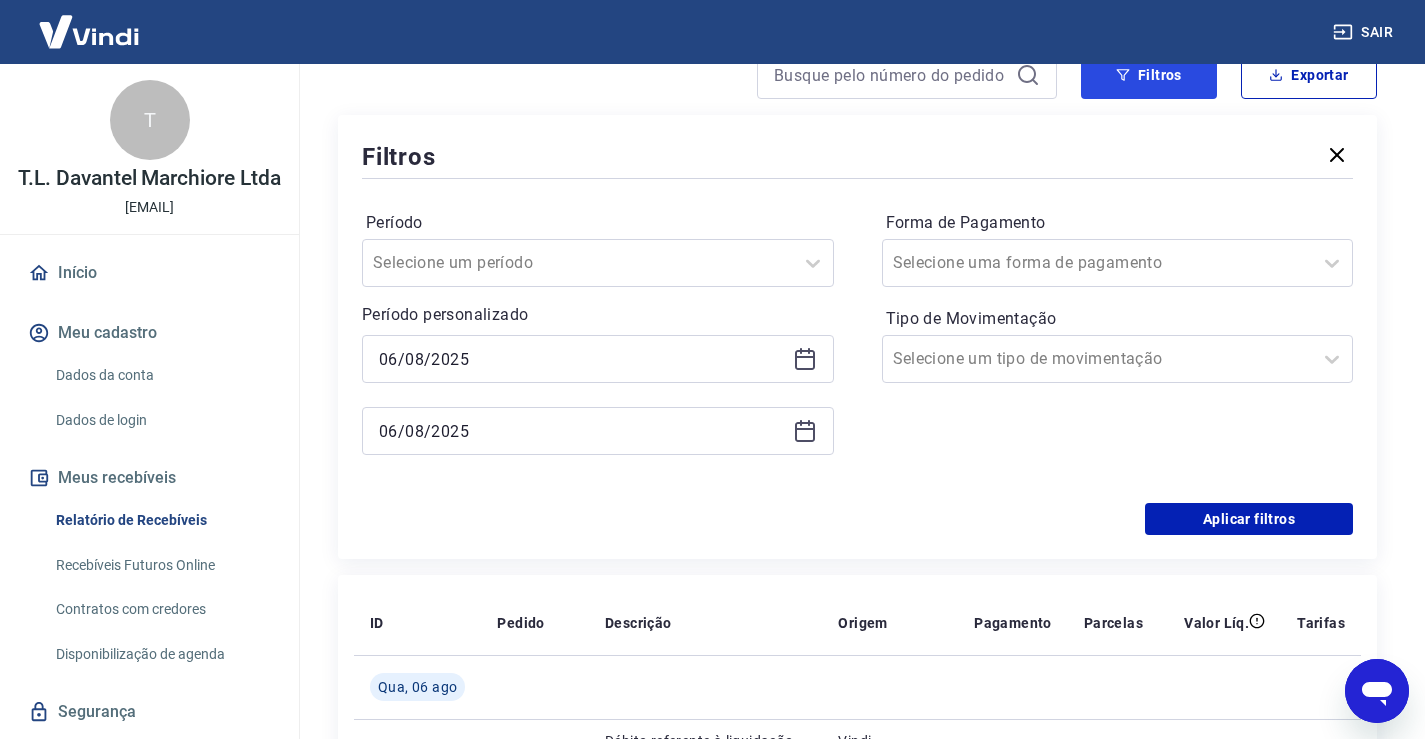 scroll, scrollTop: 200, scrollLeft: 0, axis: vertical 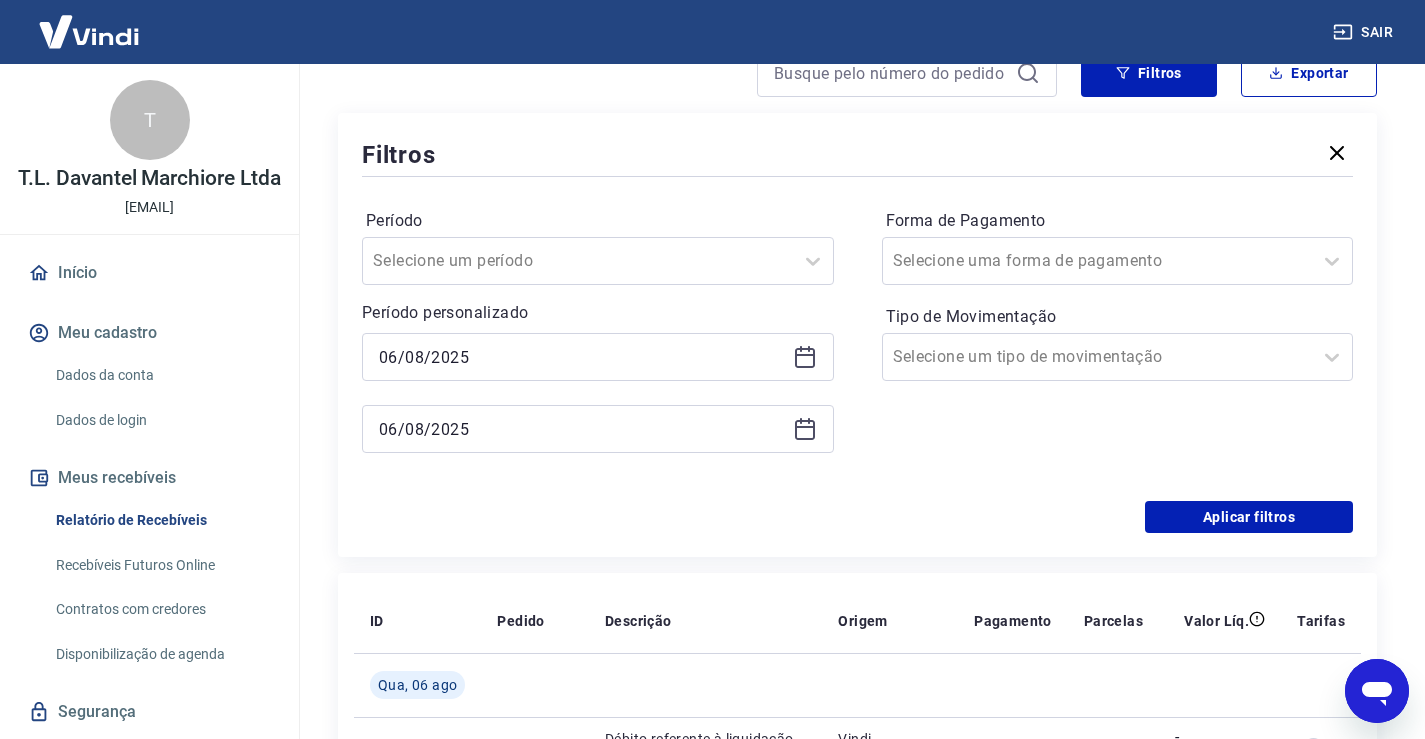 click 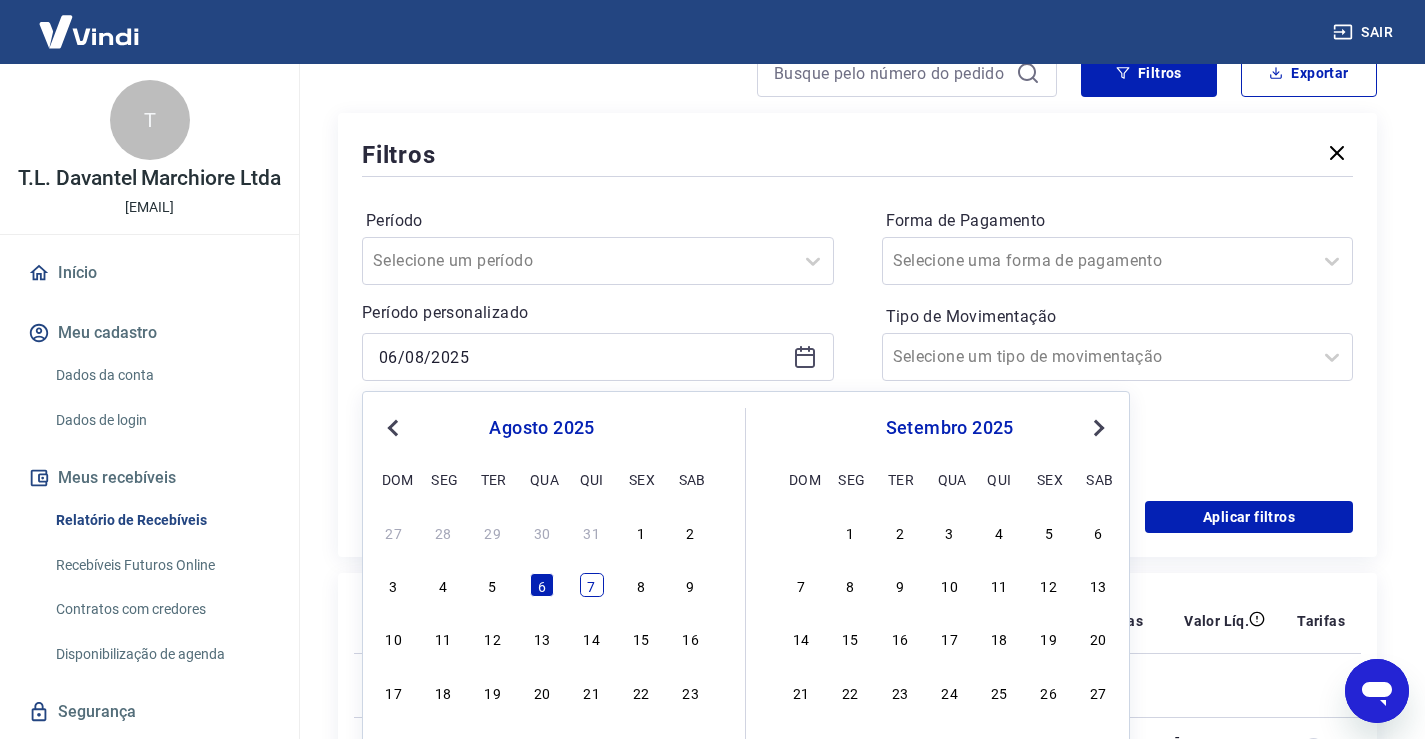 click on "7" at bounding box center (592, 585) 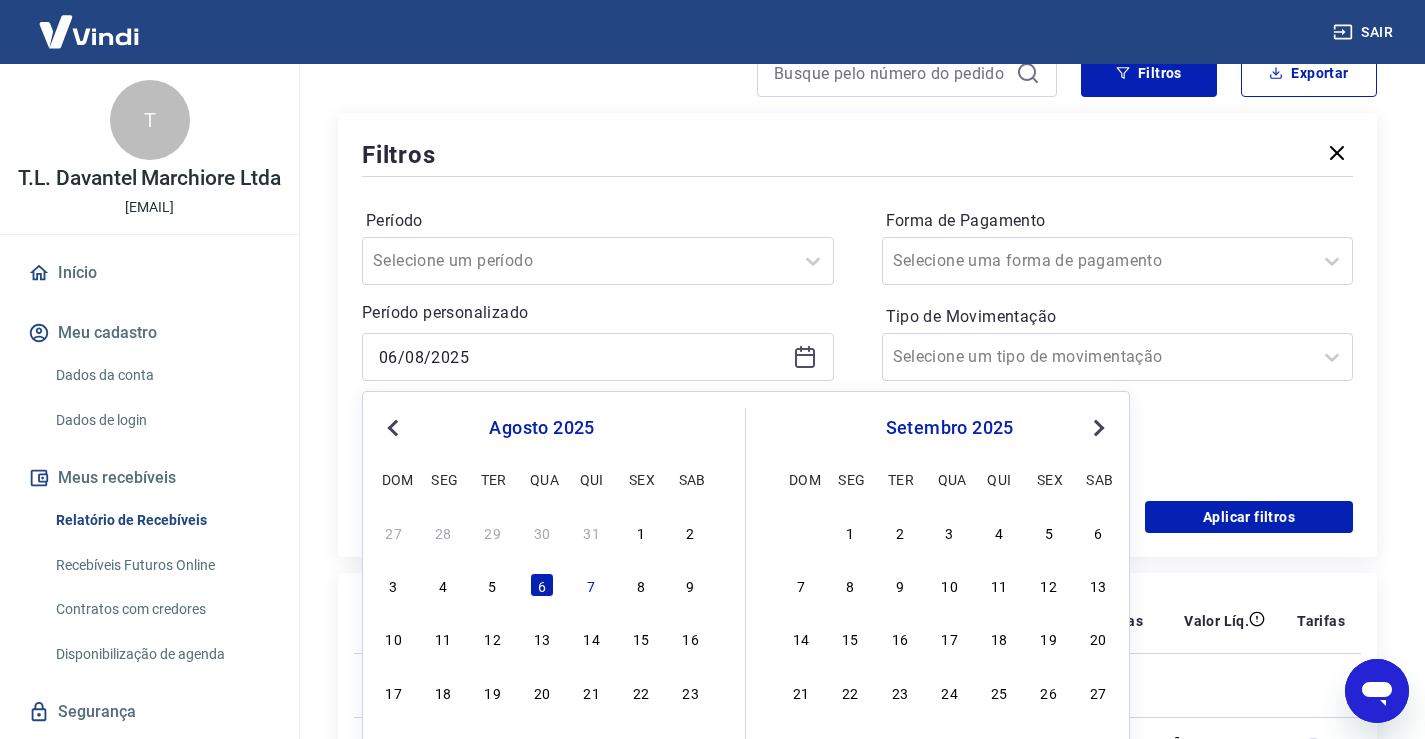 type on "07/08/2025" 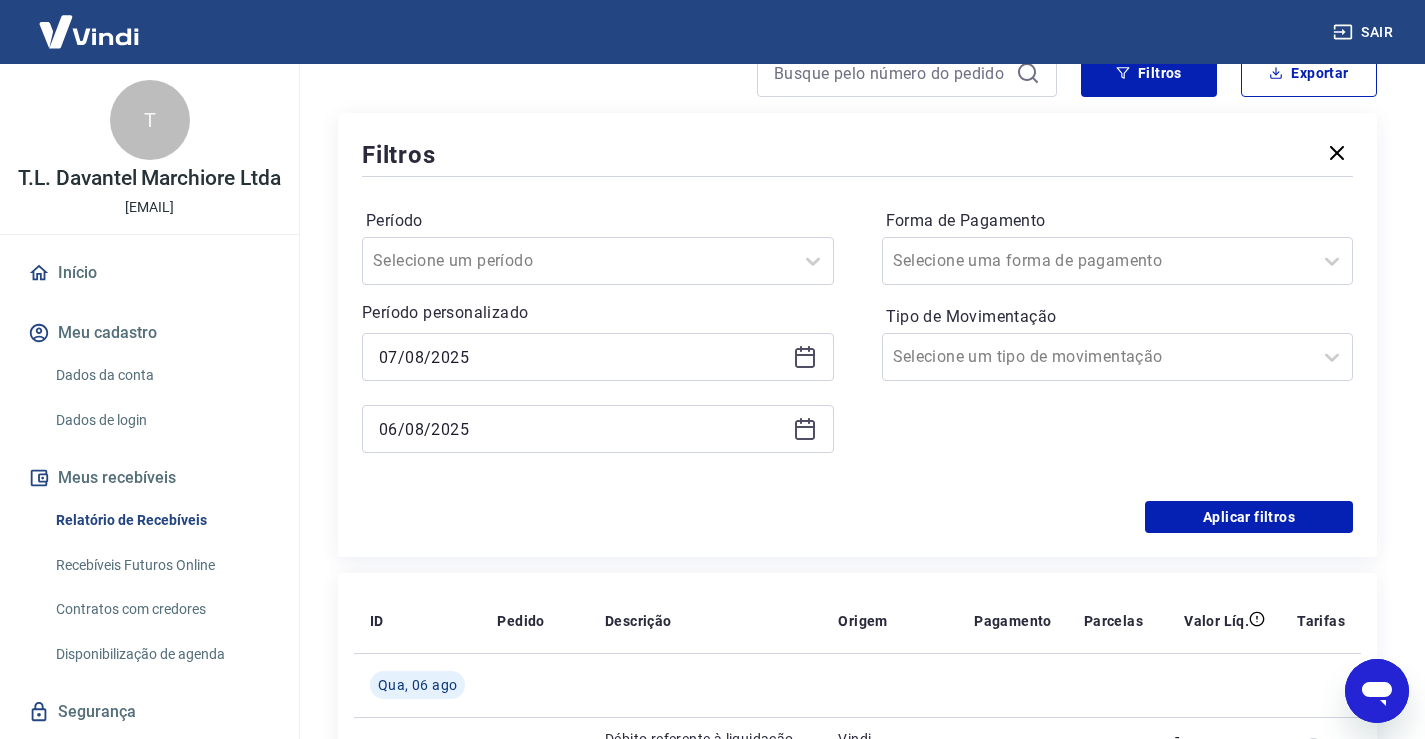click 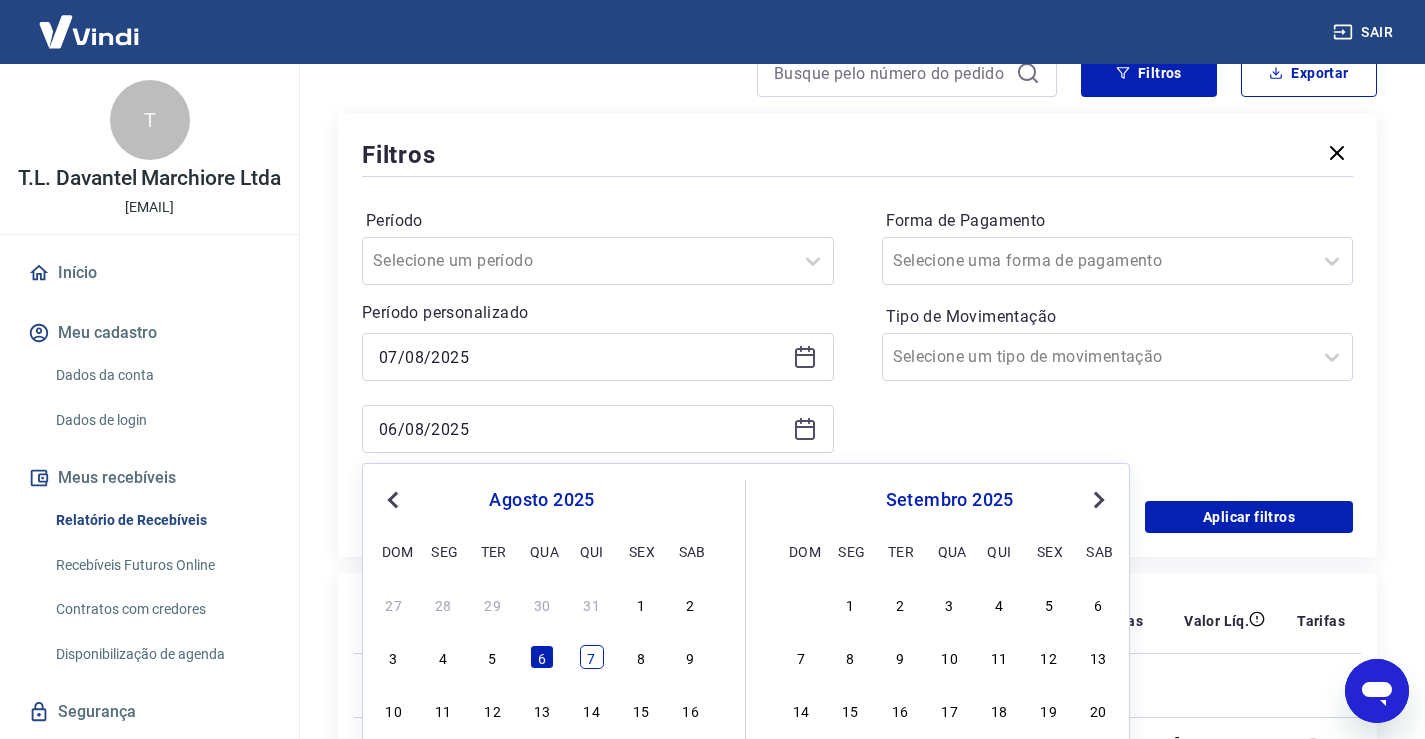 click on "7" at bounding box center [592, 657] 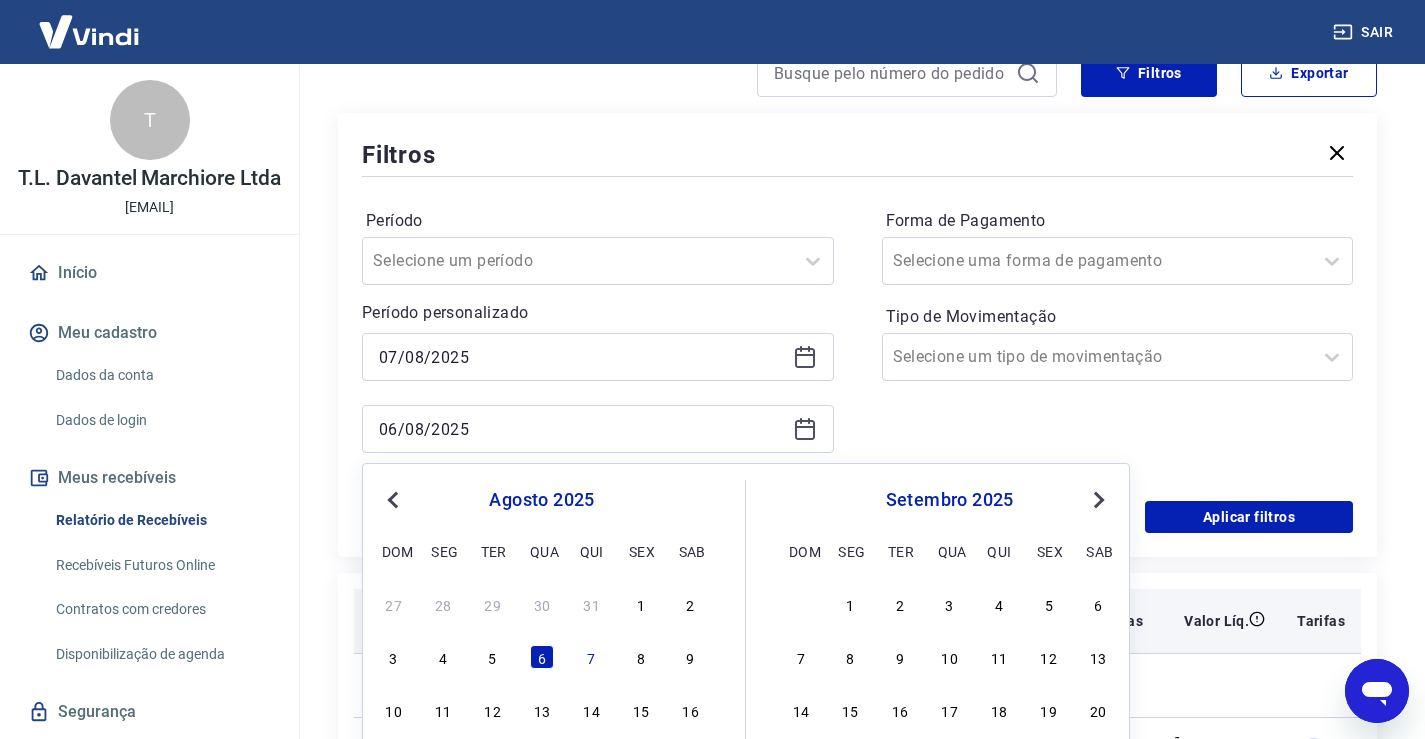 type on "07/08/2025" 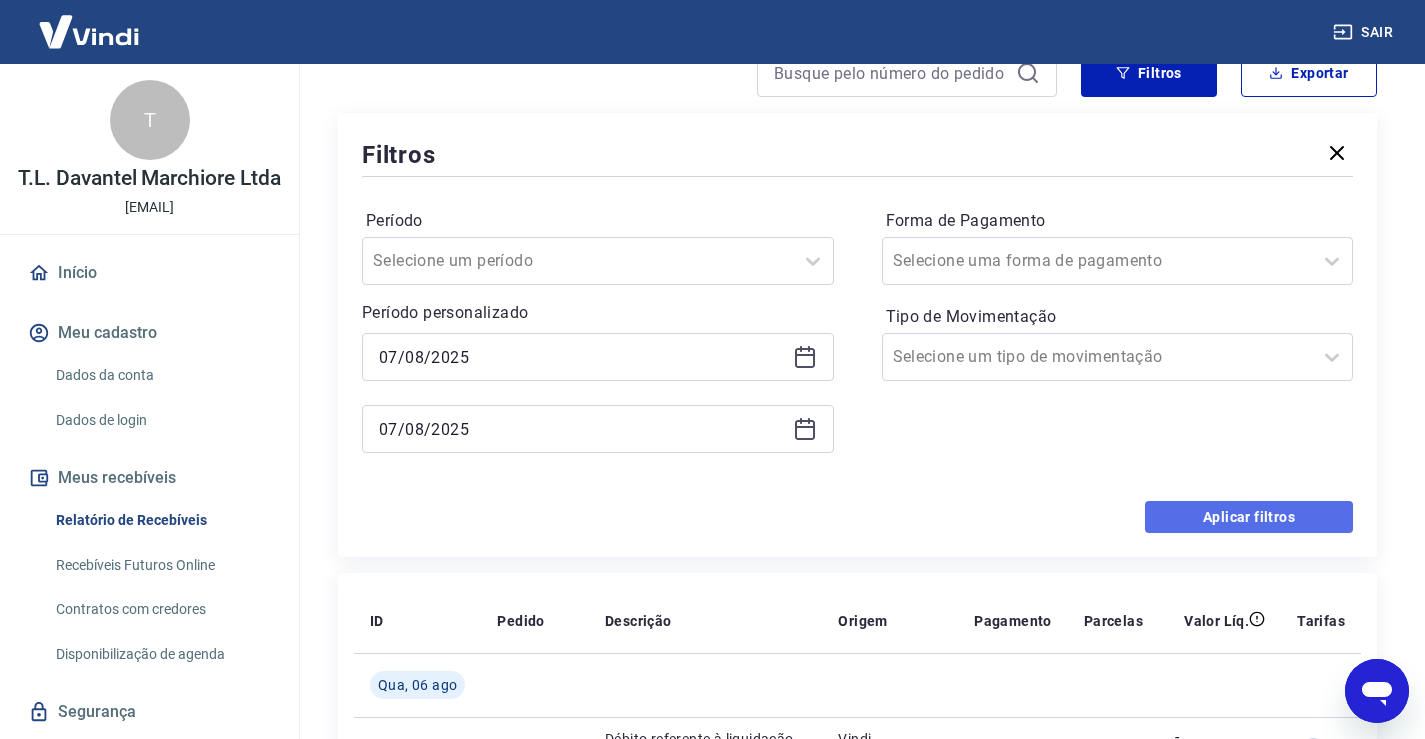 click on "Aplicar filtros" at bounding box center [1249, 517] 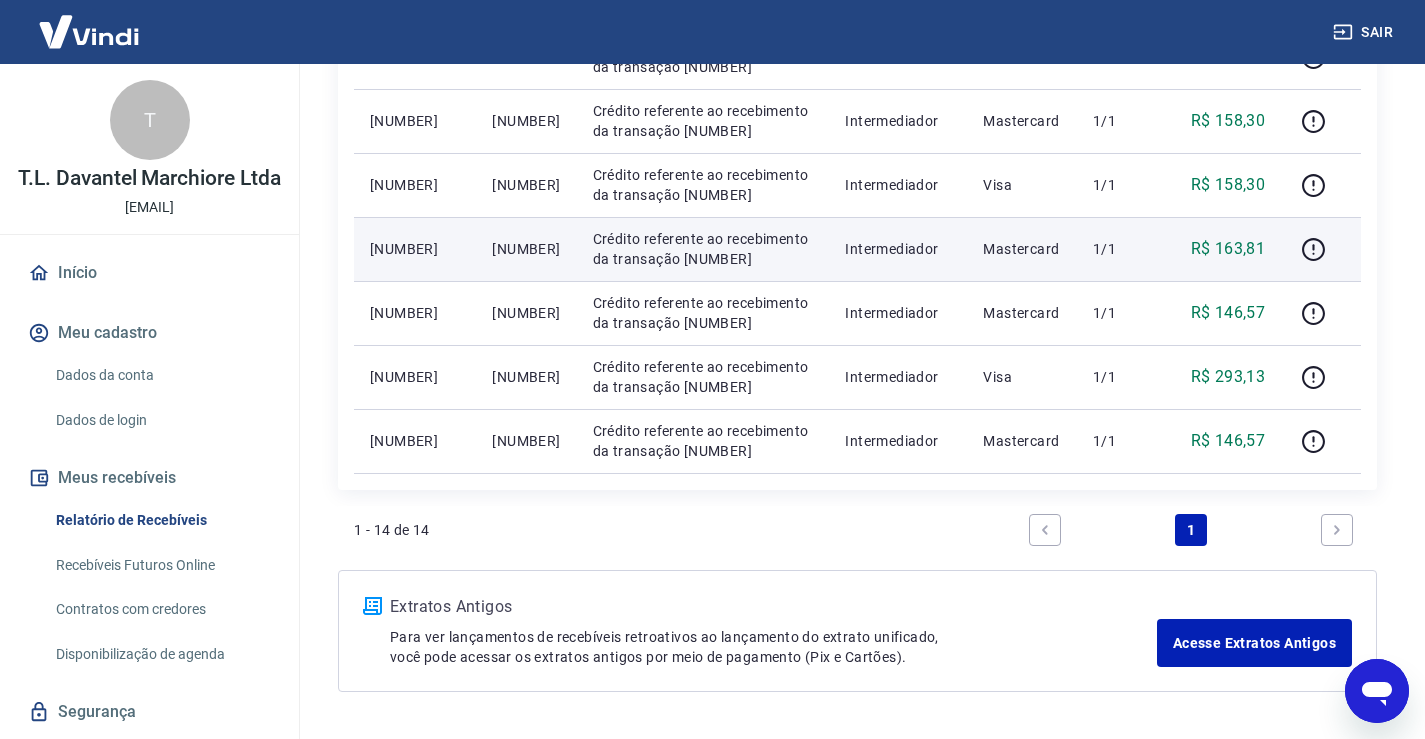 scroll, scrollTop: 900, scrollLeft: 0, axis: vertical 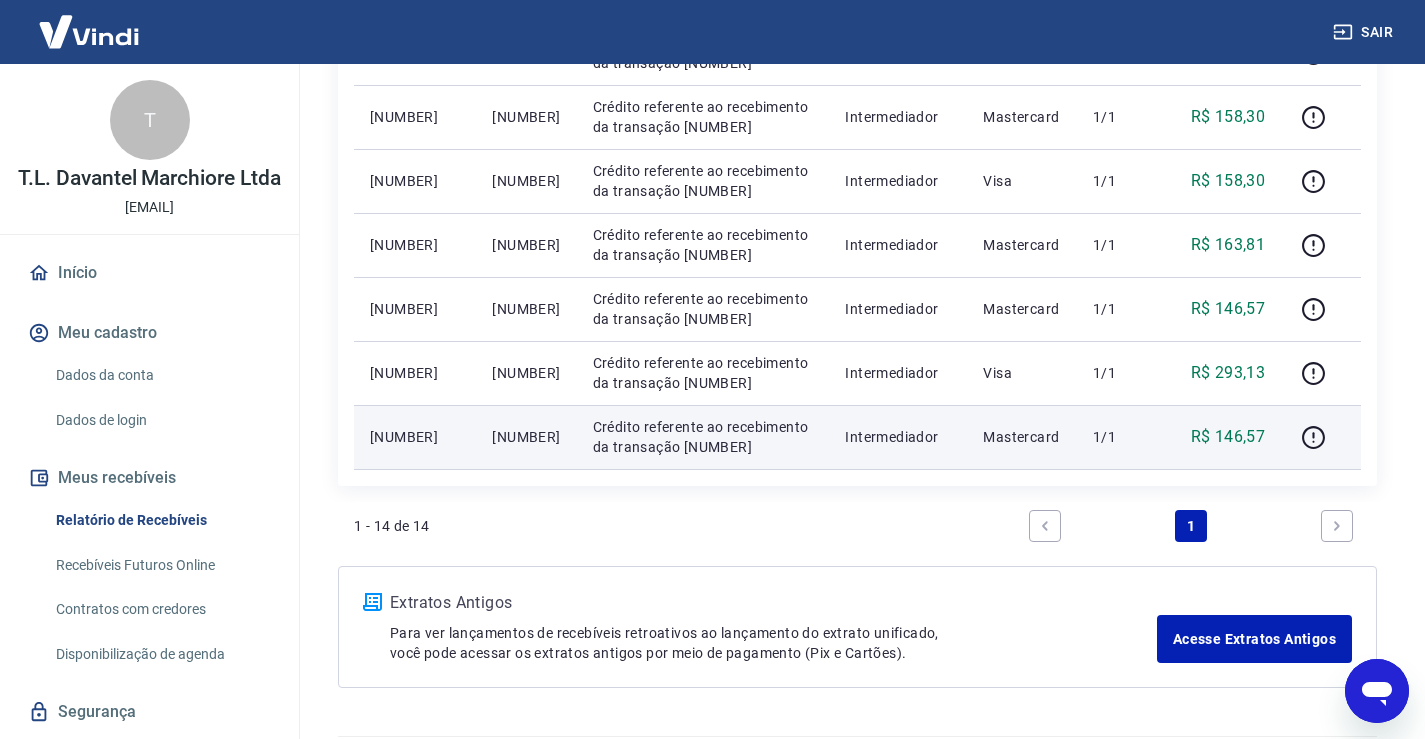 drag, startPoint x: 496, startPoint y: 435, endPoint x: 563, endPoint y: 434, distance: 67.00746 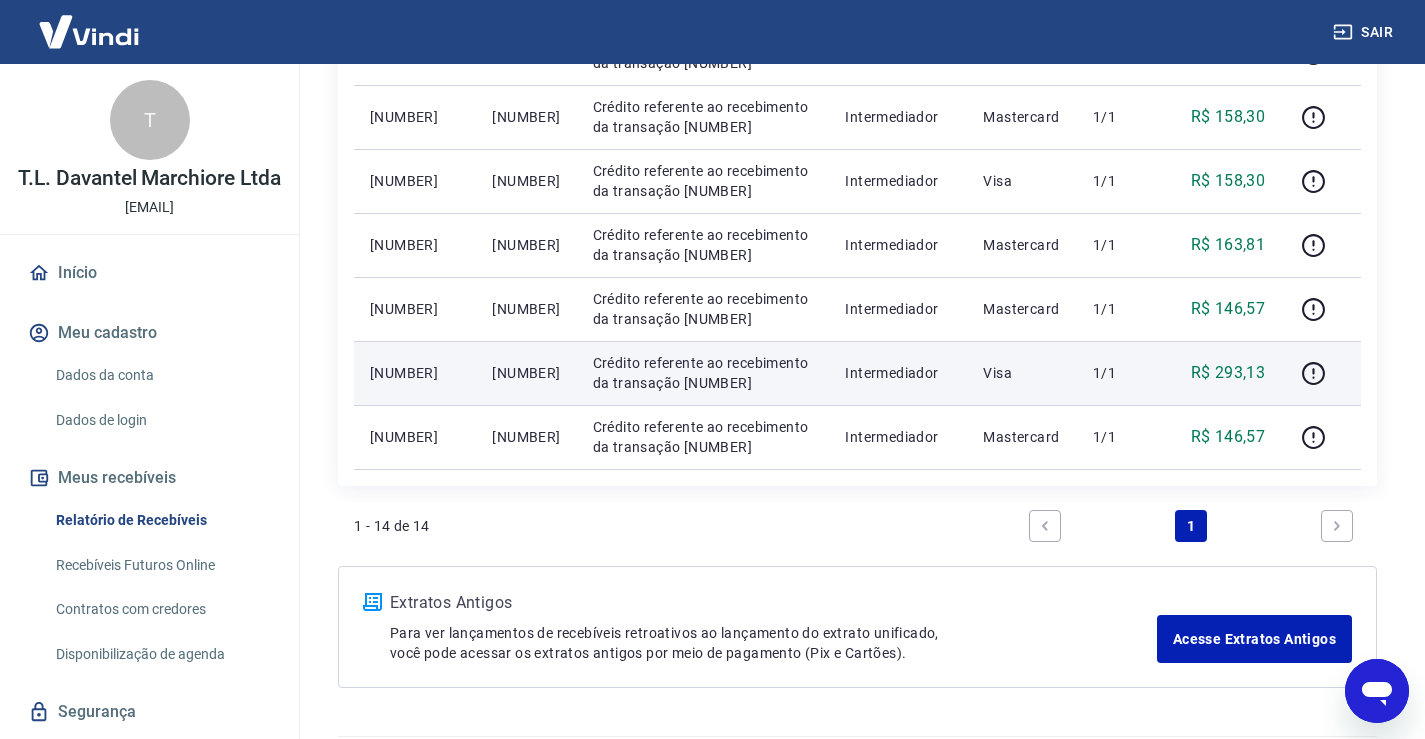 drag, startPoint x: 492, startPoint y: 371, endPoint x: 565, endPoint y: 374, distance: 73.061615 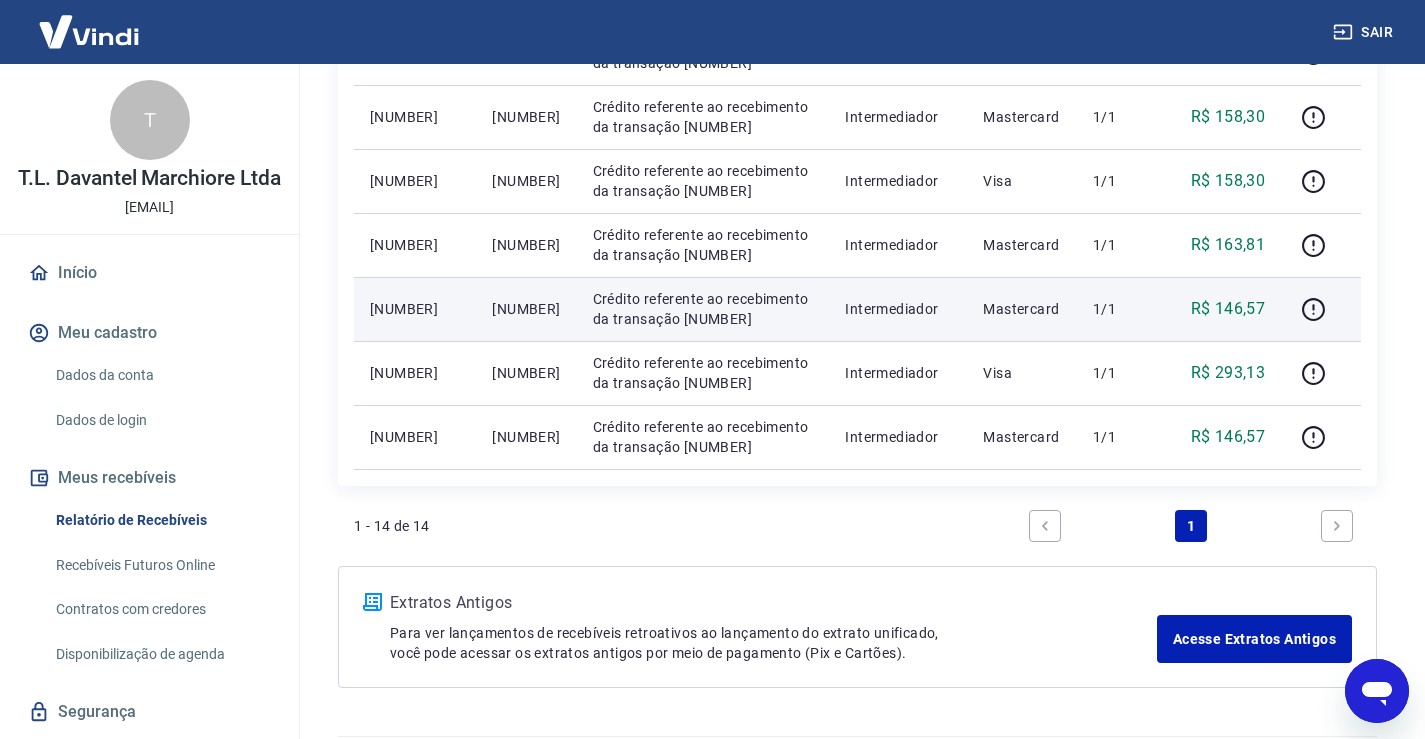 drag, startPoint x: 492, startPoint y: 305, endPoint x: 566, endPoint y: 301, distance: 74.10803 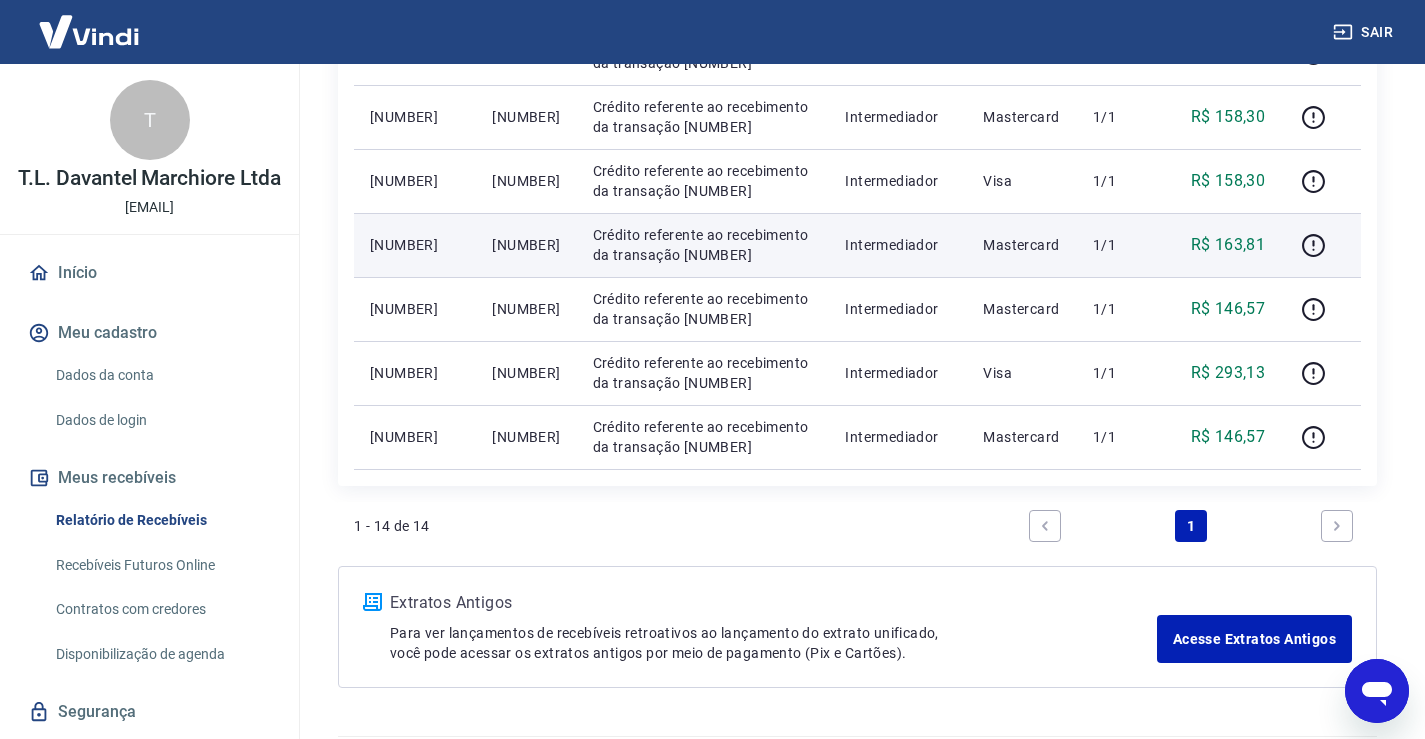 drag, startPoint x: 492, startPoint y: 249, endPoint x: 568, endPoint y: 251, distance: 76.02631 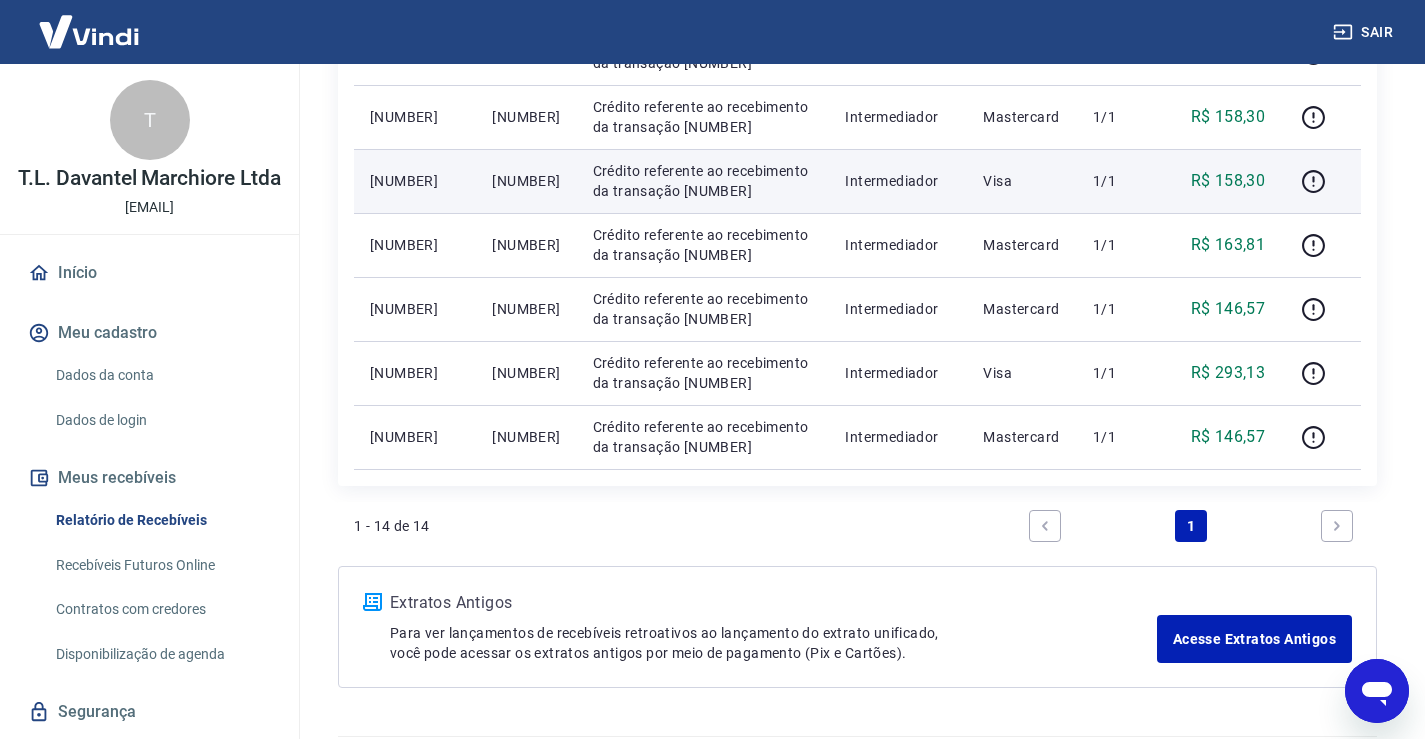 drag, startPoint x: 492, startPoint y: 180, endPoint x: 573, endPoint y: 192, distance: 81.88406 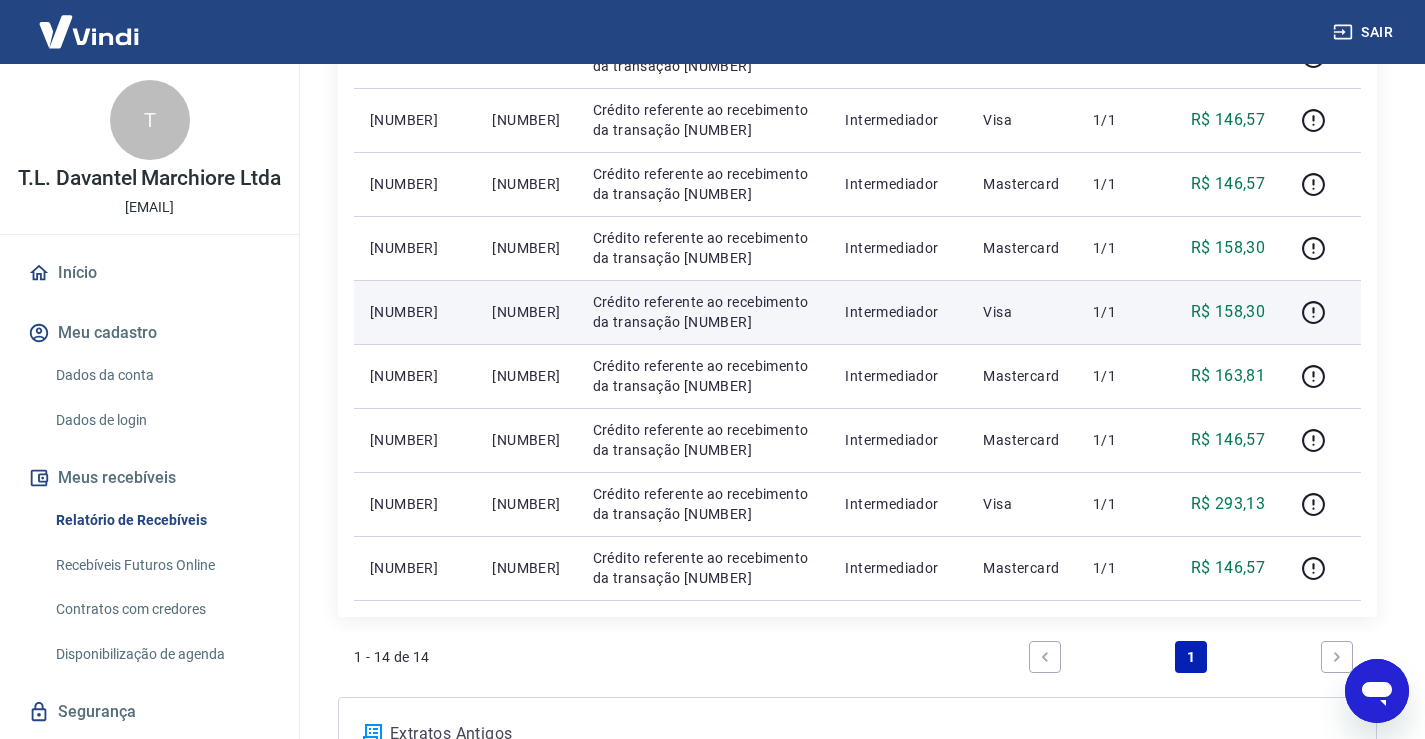 scroll, scrollTop: 767, scrollLeft: 0, axis: vertical 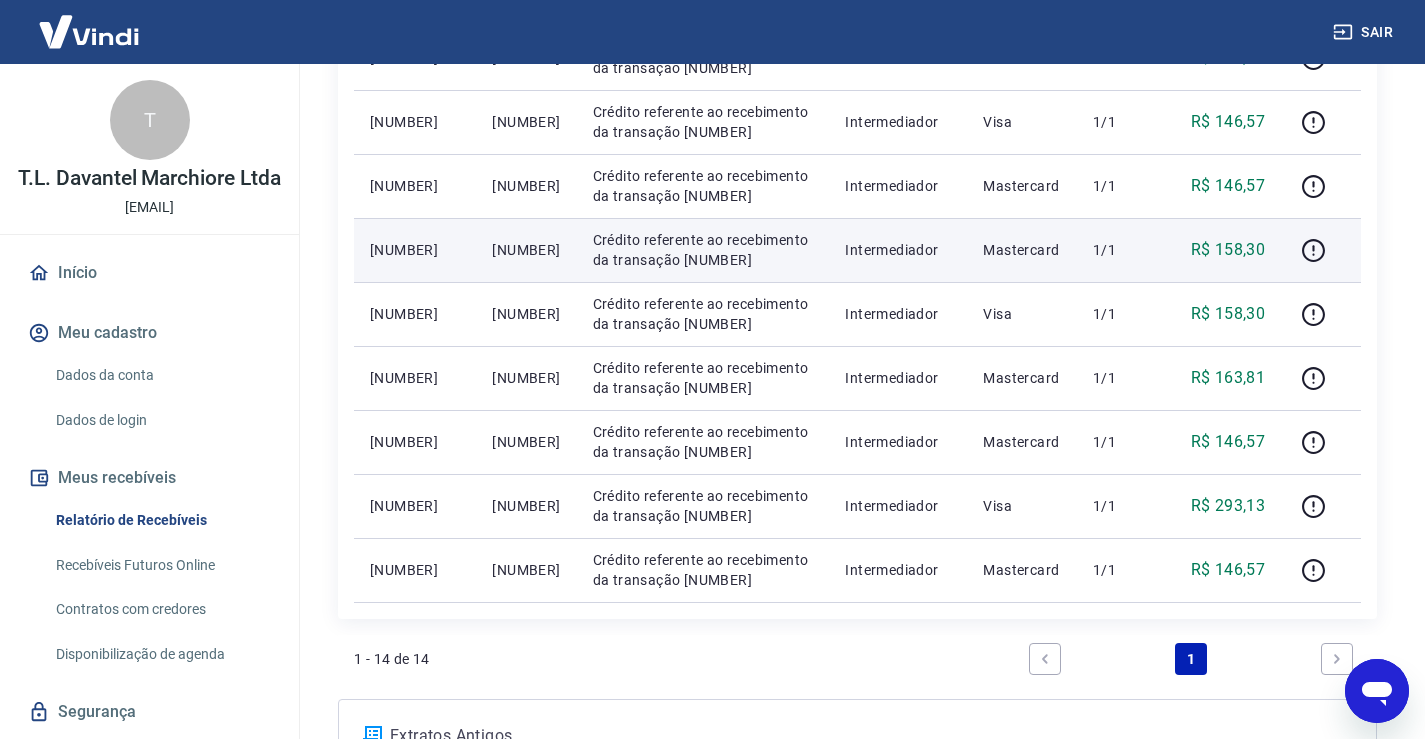 drag, startPoint x: 492, startPoint y: 249, endPoint x: 567, endPoint y: 257, distance: 75.42546 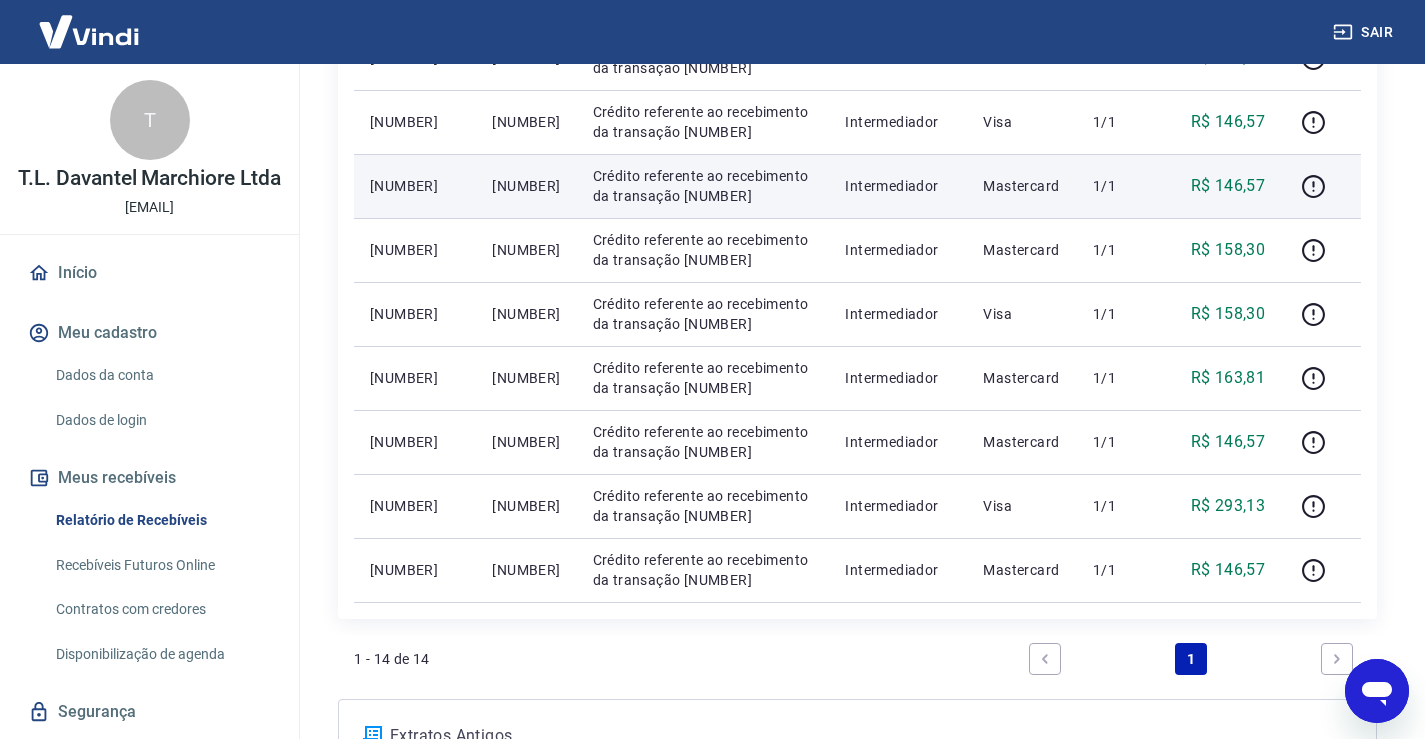 drag, startPoint x: 495, startPoint y: 186, endPoint x: 566, endPoint y: 186, distance: 71 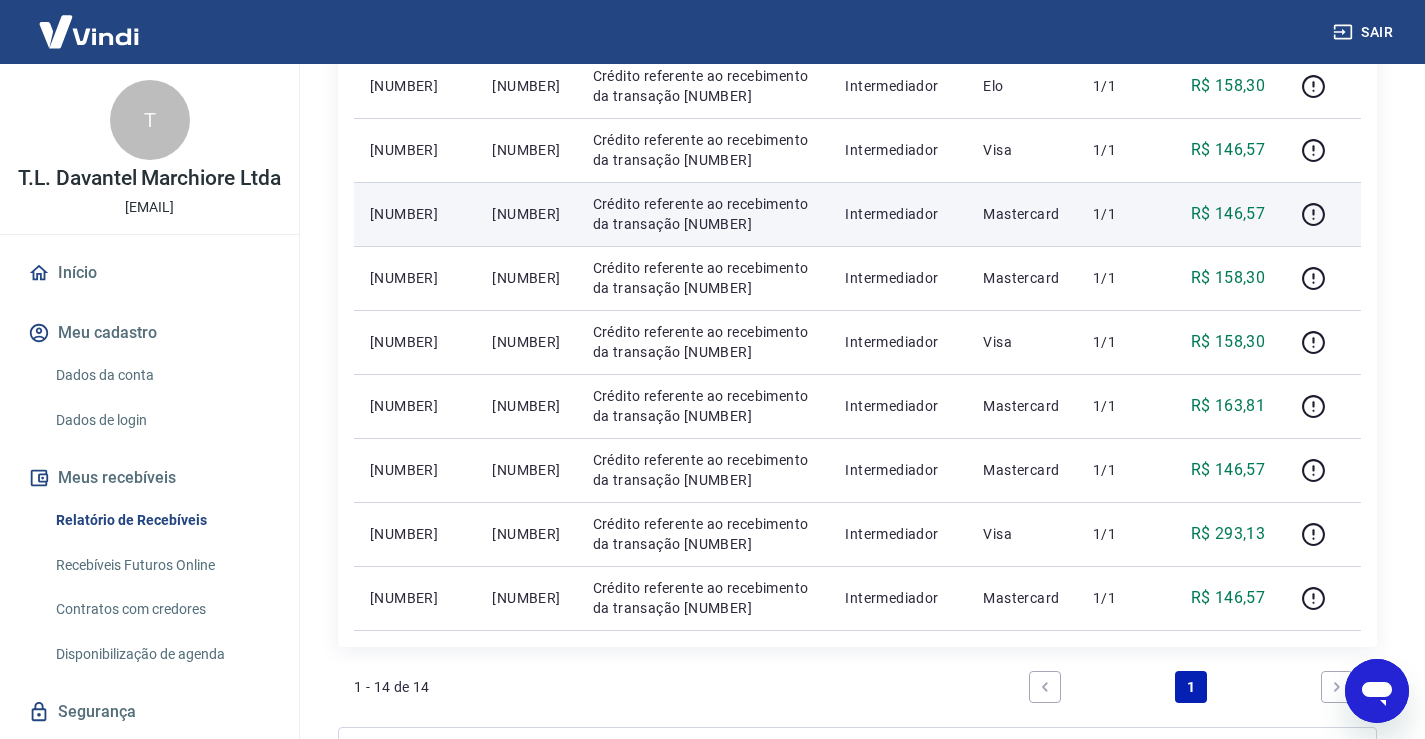 scroll, scrollTop: 600, scrollLeft: 0, axis: vertical 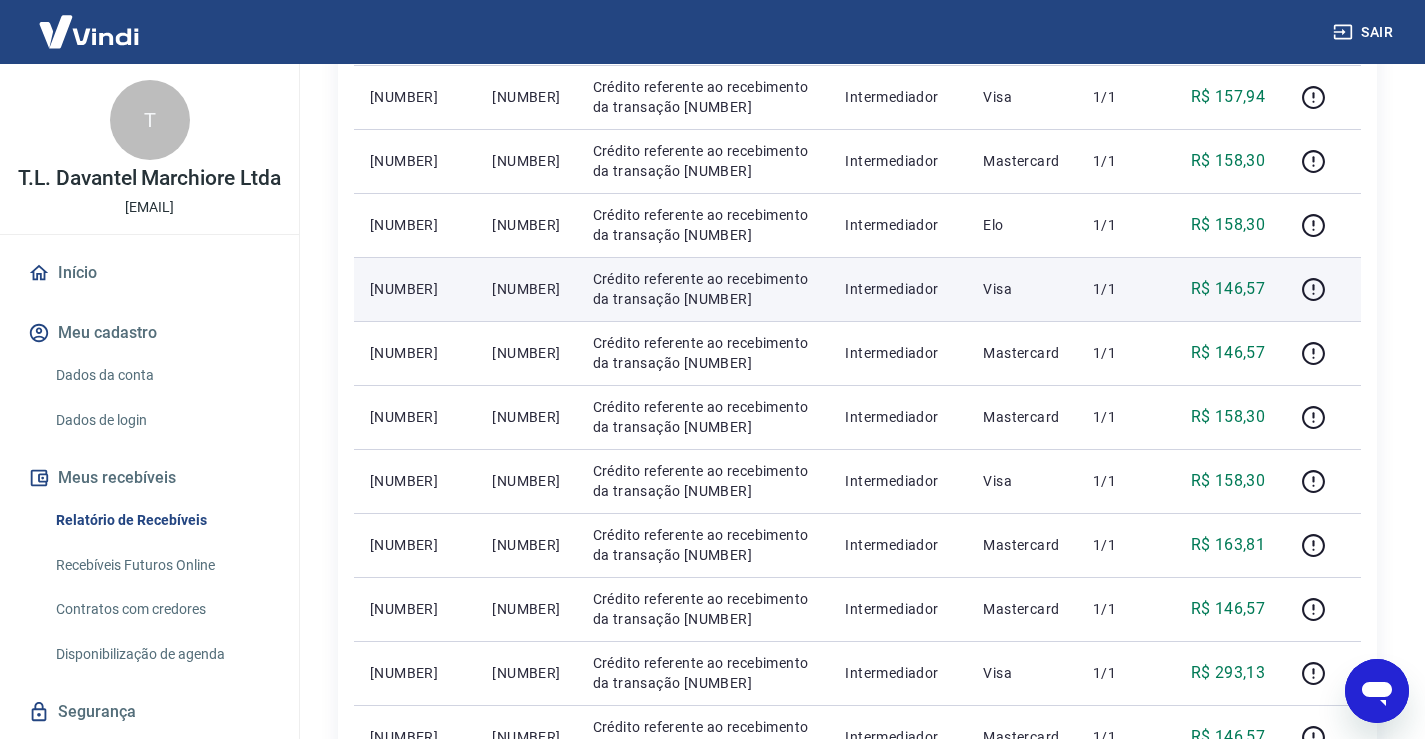 drag, startPoint x: 493, startPoint y: 284, endPoint x: 564, endPoint y: 279, distance: 71.17584 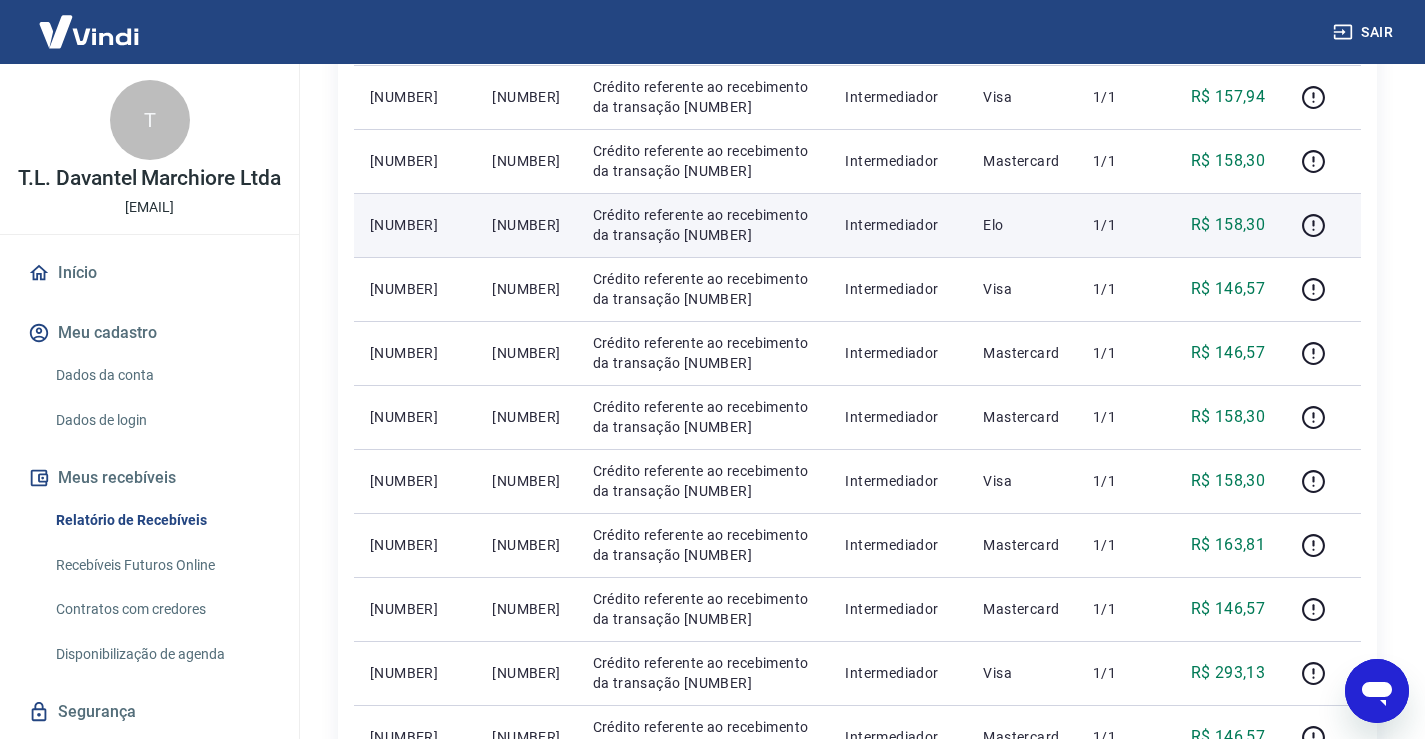 drag, startPoint x: 494, startPoint y: 224, endPoint x: 561, endPoint y: 231, distance: 67.36468 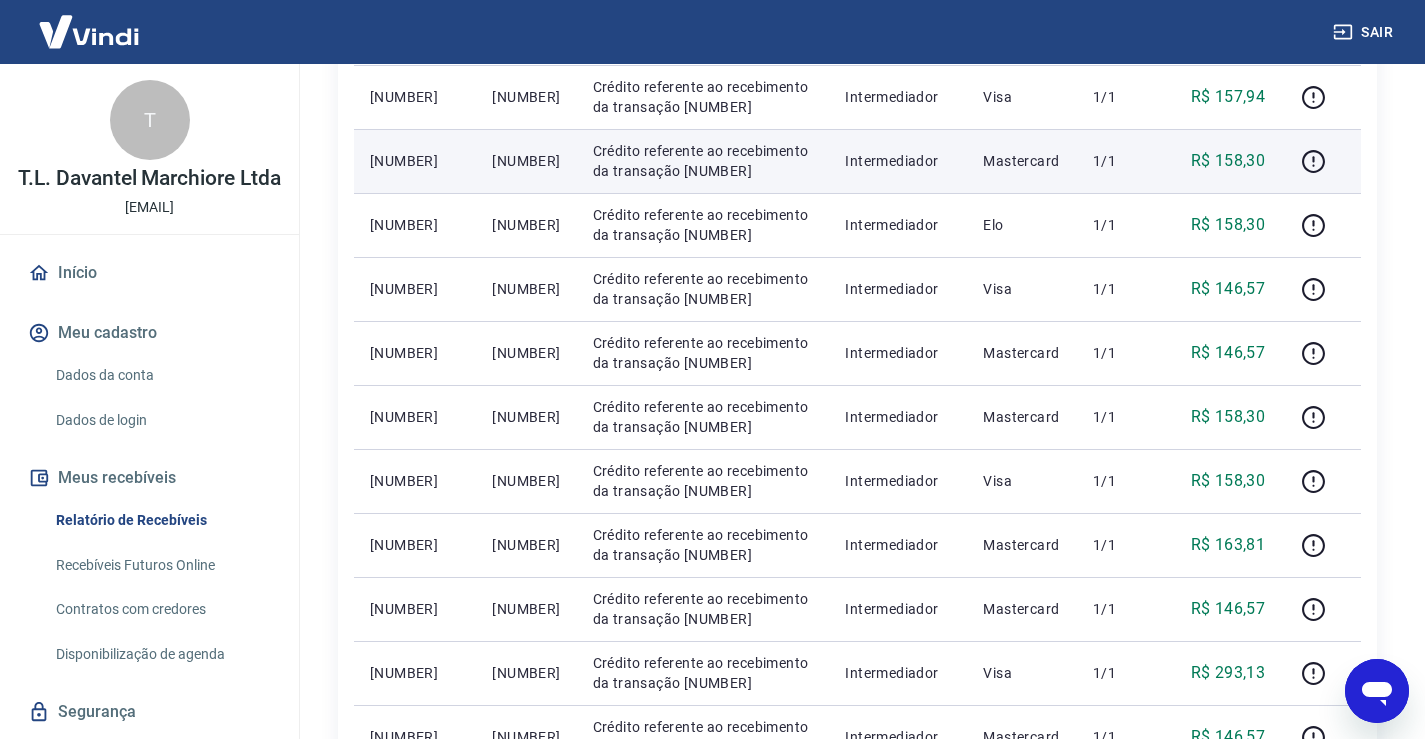 drag, startPoint x: 492, startPoint y: 160, endPoint x: 569, endPoint y: 169, distance: 77.52419 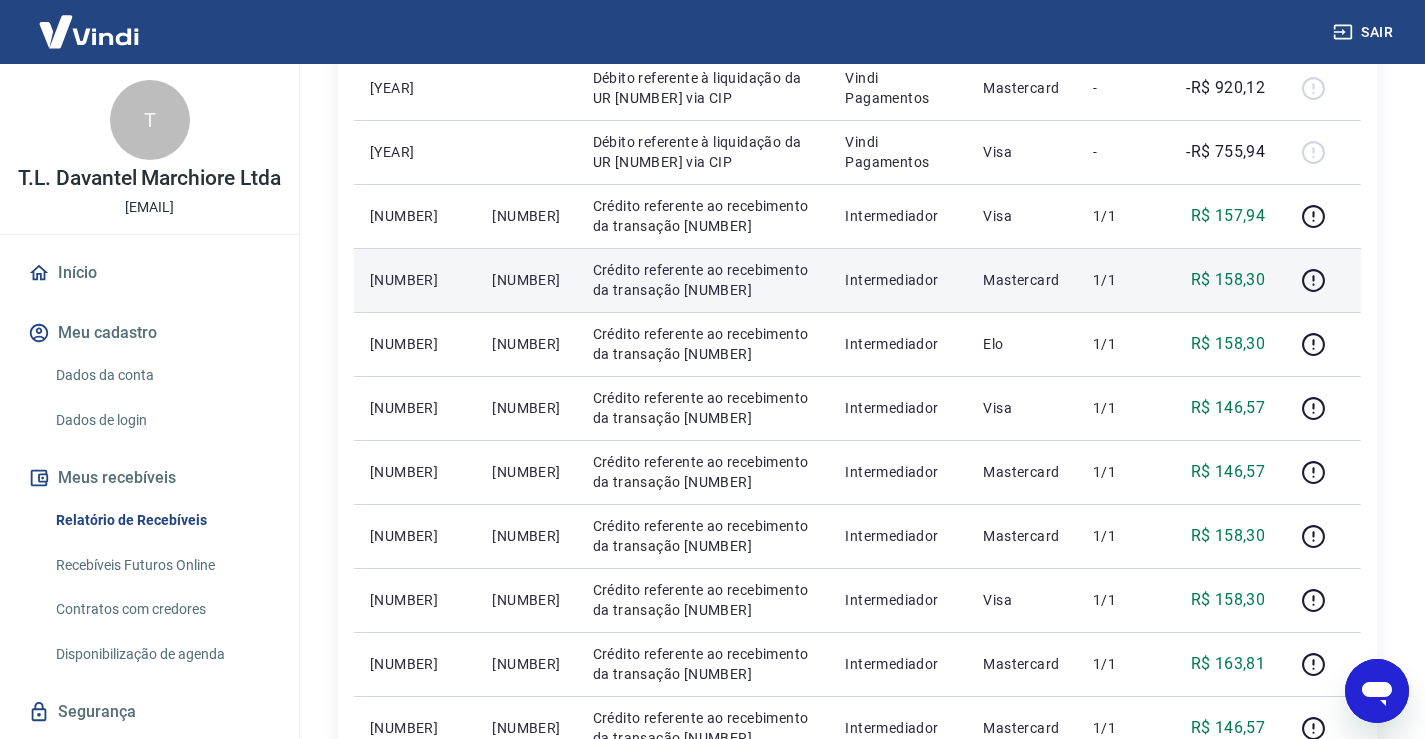 scroll, scrollTop: 467, scrollLeft: 0, axis: vertical 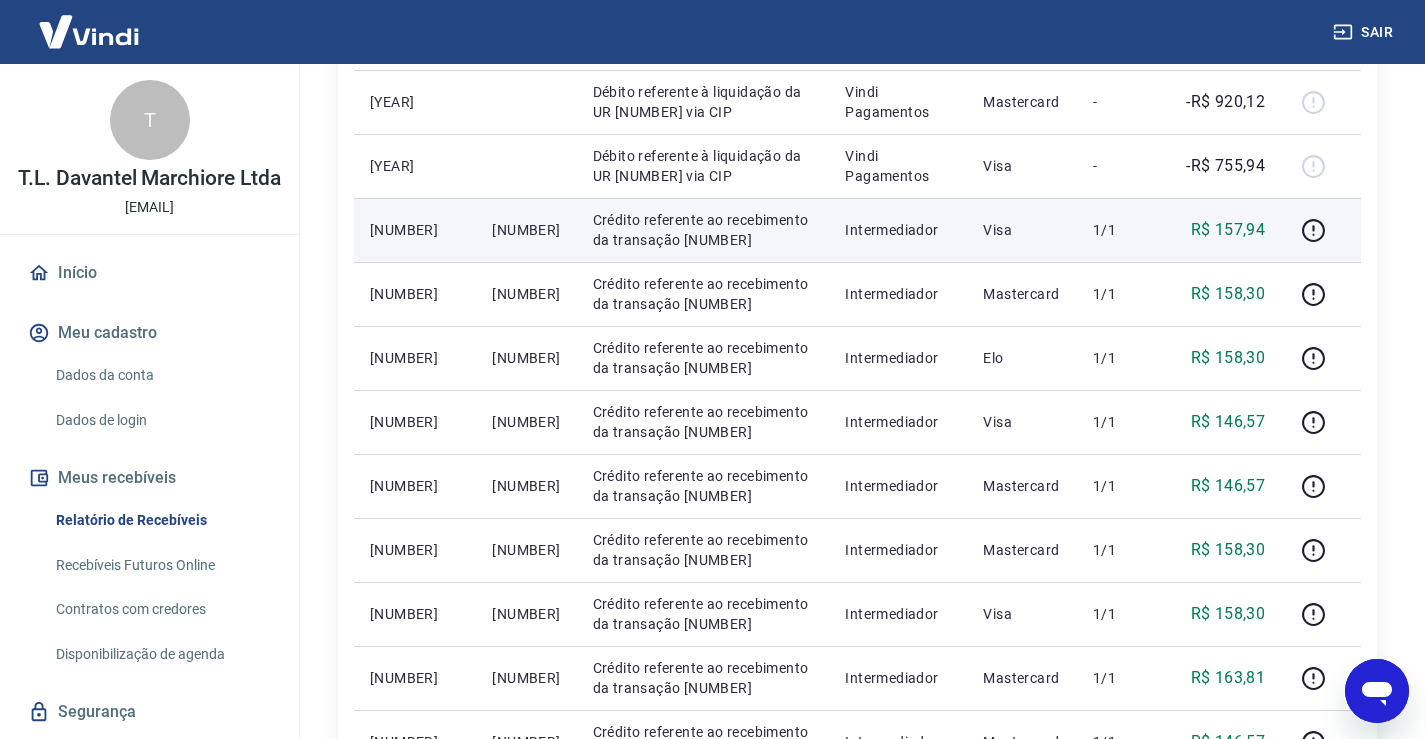 drag, startPoint x: 493, startPoint y: 230, endPoint x: 566, endPoint y: 232, distance: 73.02739 